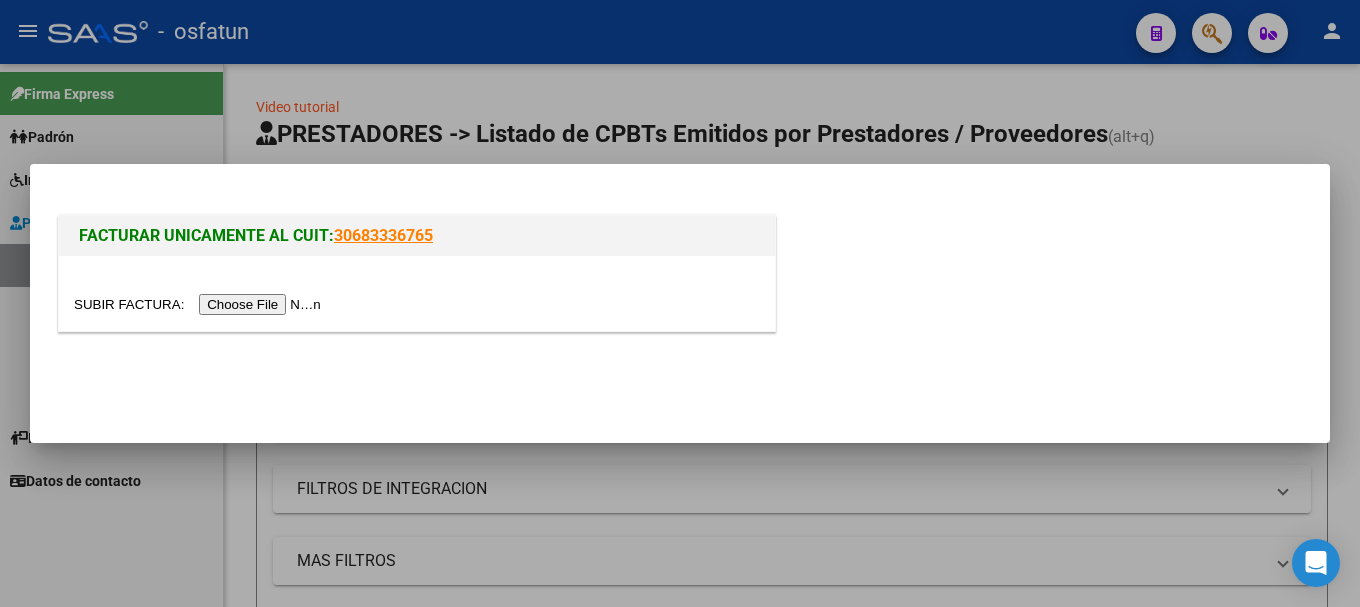 scroll, scrollTop: 0, scrollLeft: 0, axis: both 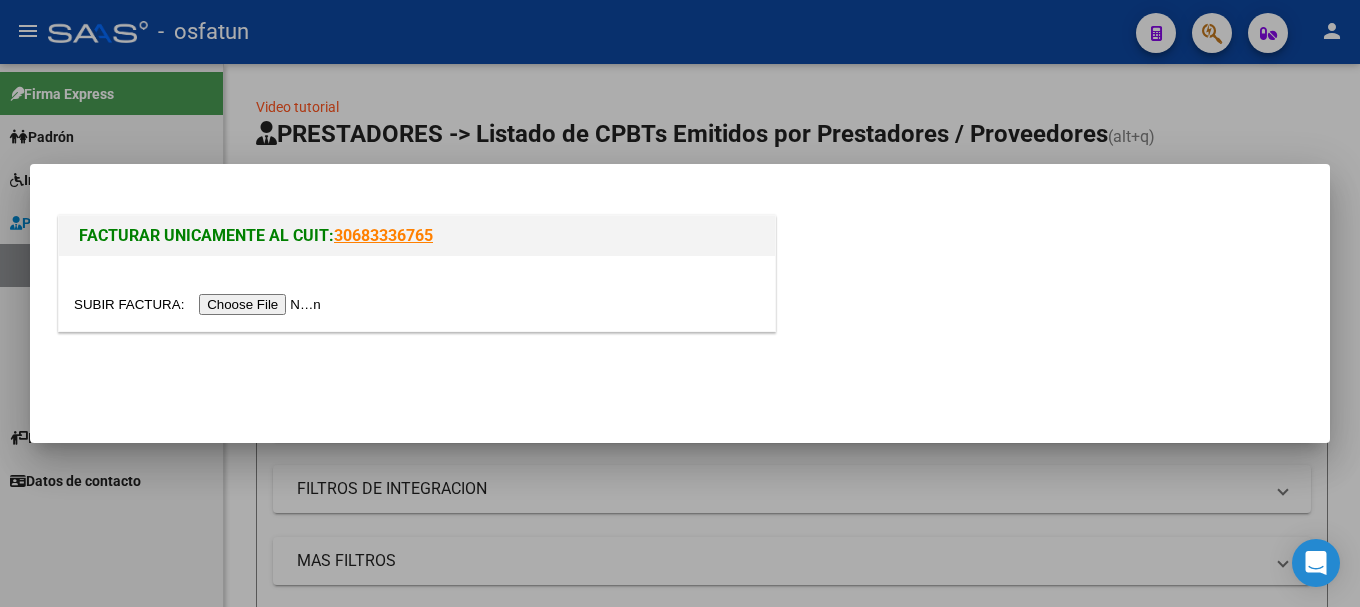 click at bounding box center (200, 304) 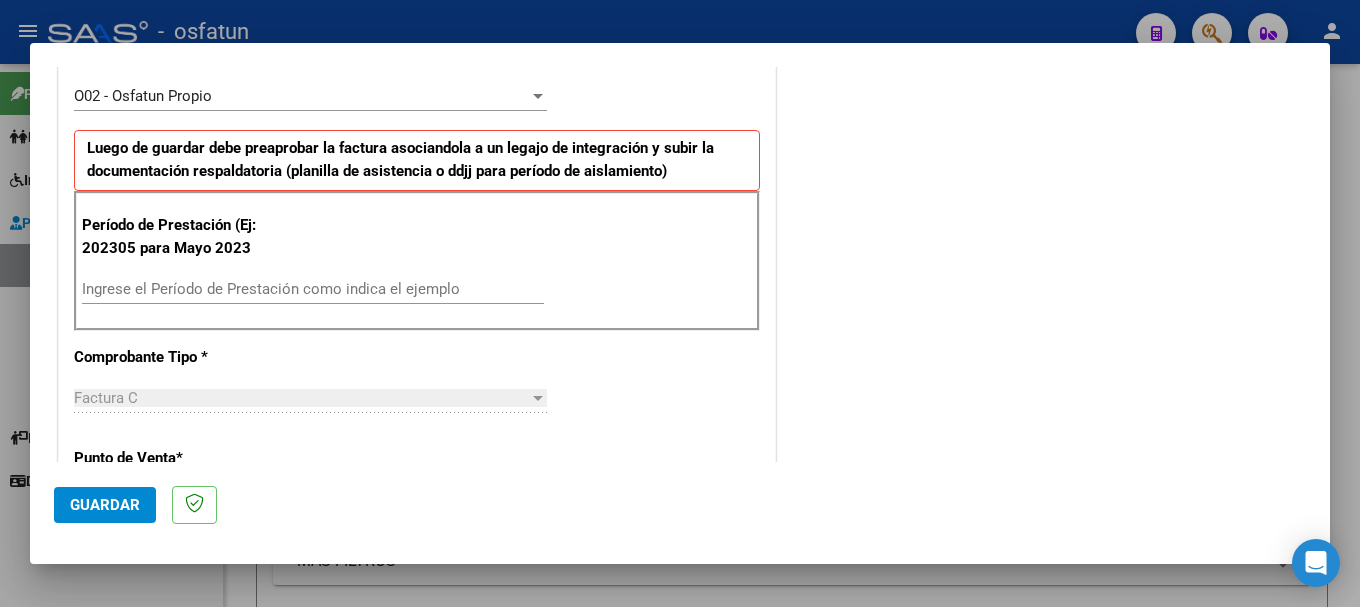 scroll, scrollTop: 600, scrollLeft: 0, axis: vertical 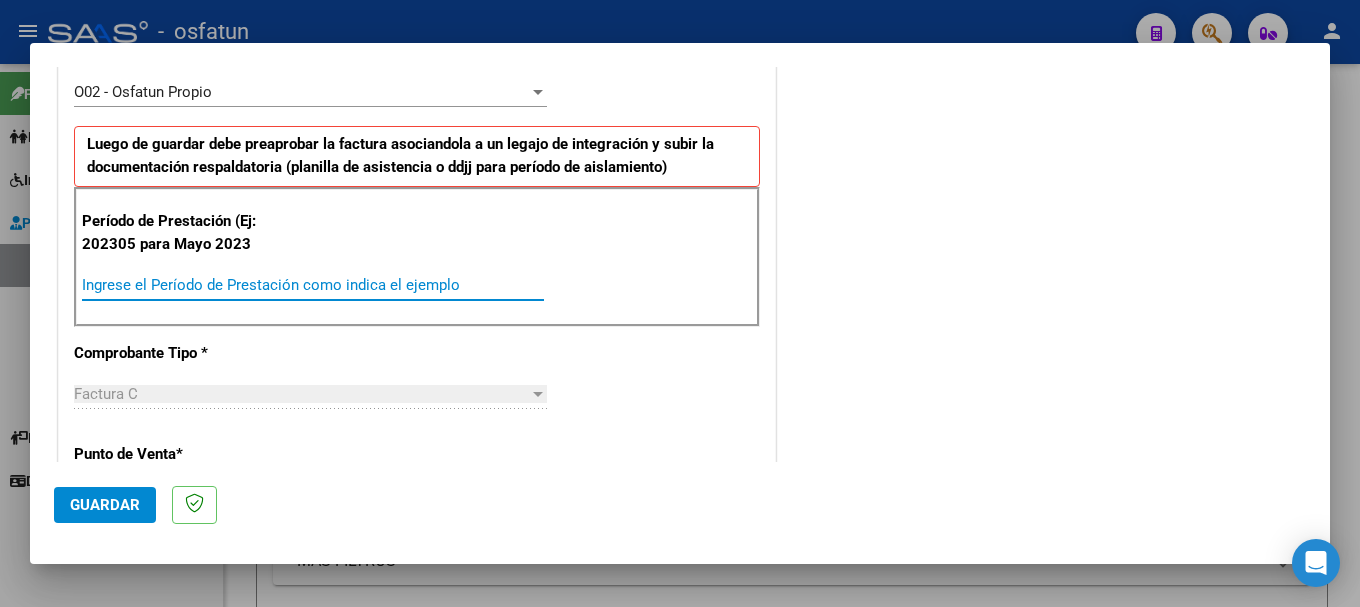 click on "Ingrese el Período de Prestación como indica el ejemplo" at bounding box center (313, 285) 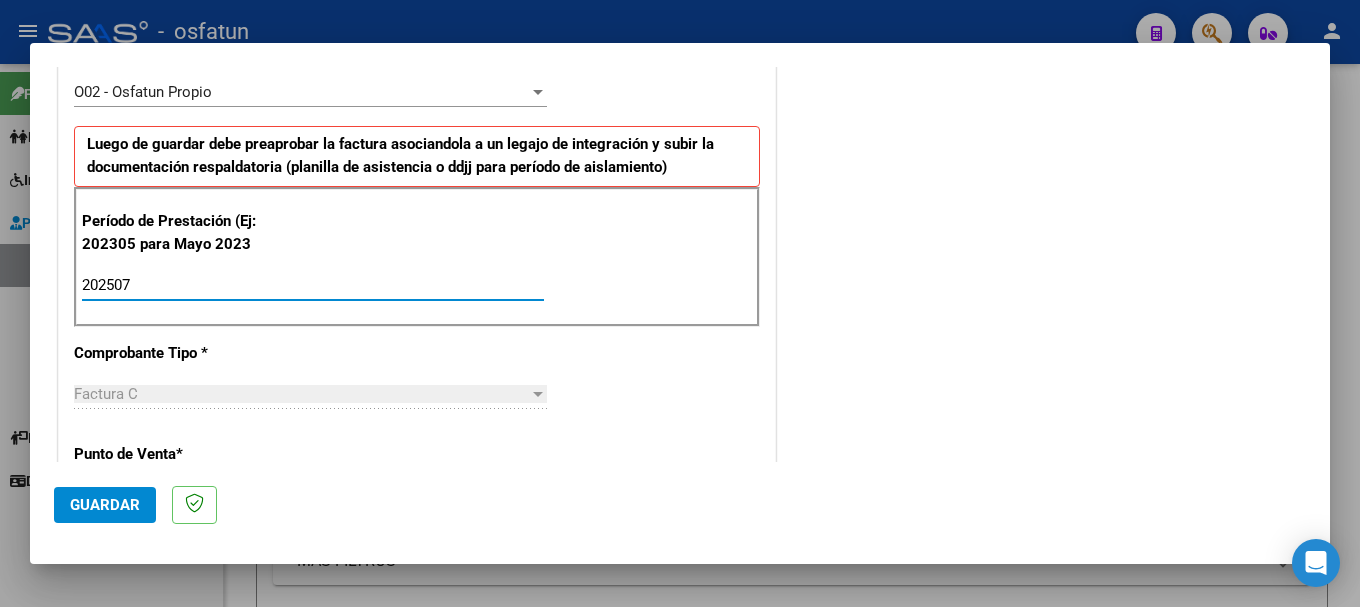 type on "202507" 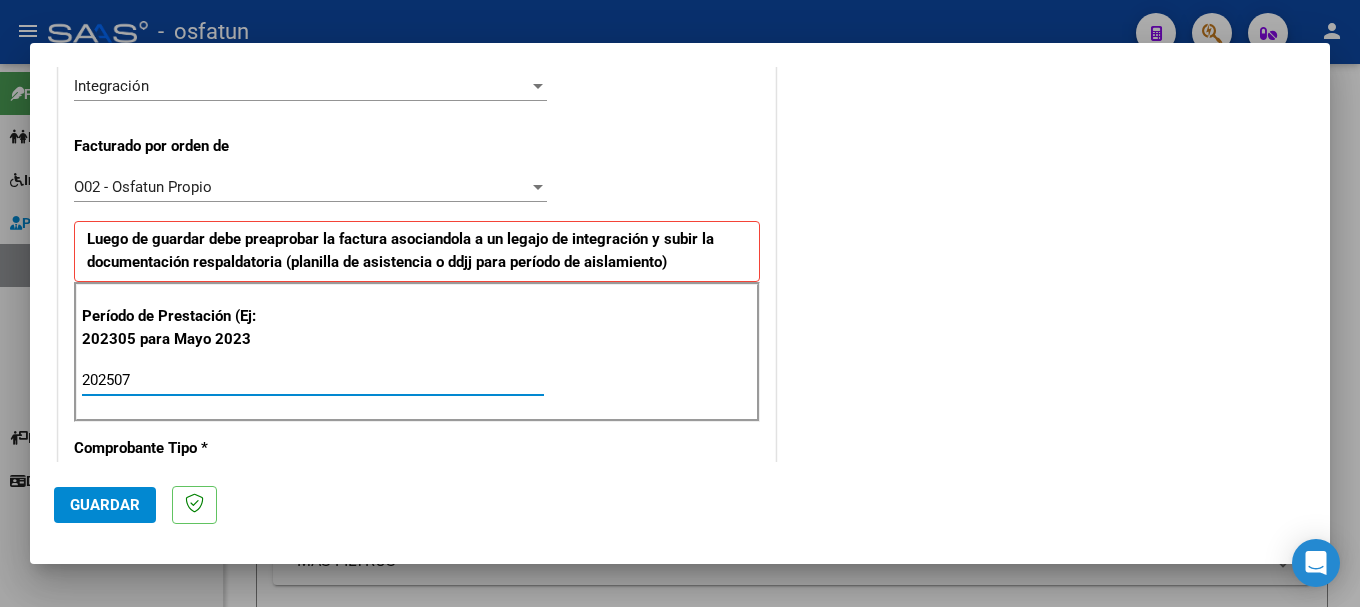 scroll, scrollTop: 500, scrollLeft: 0, axis: vertical 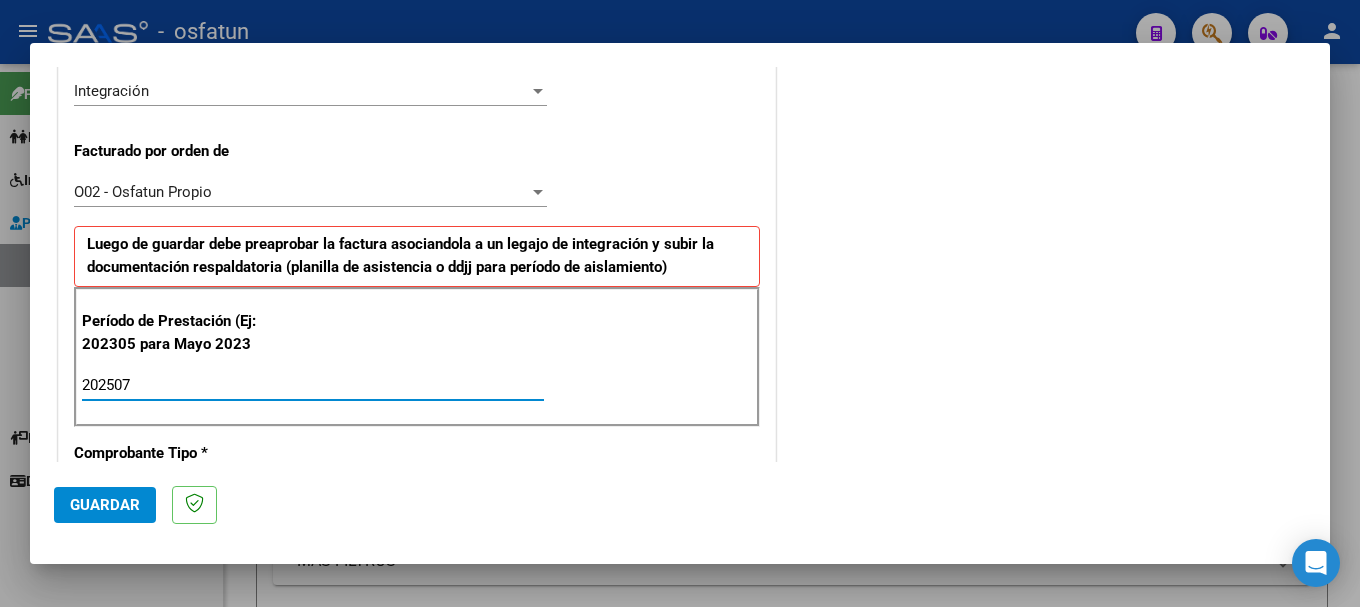 click on "Guardar" 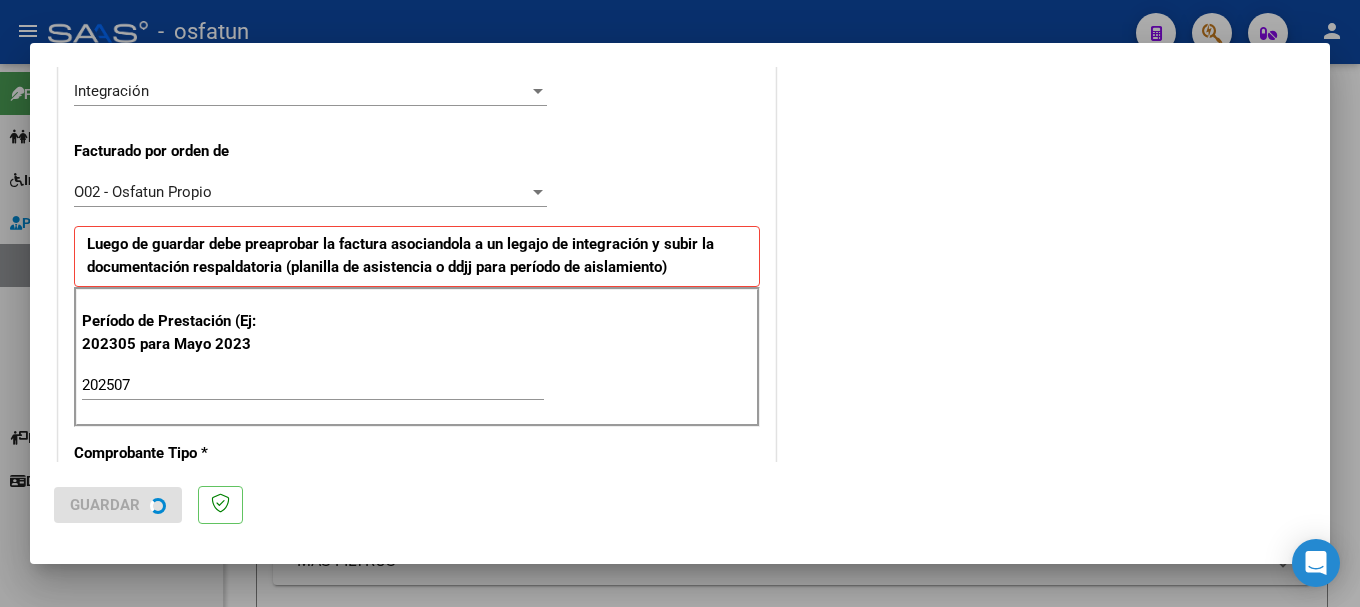 scroll, scrollTop: 0, scrollLeft: 0, axis: both 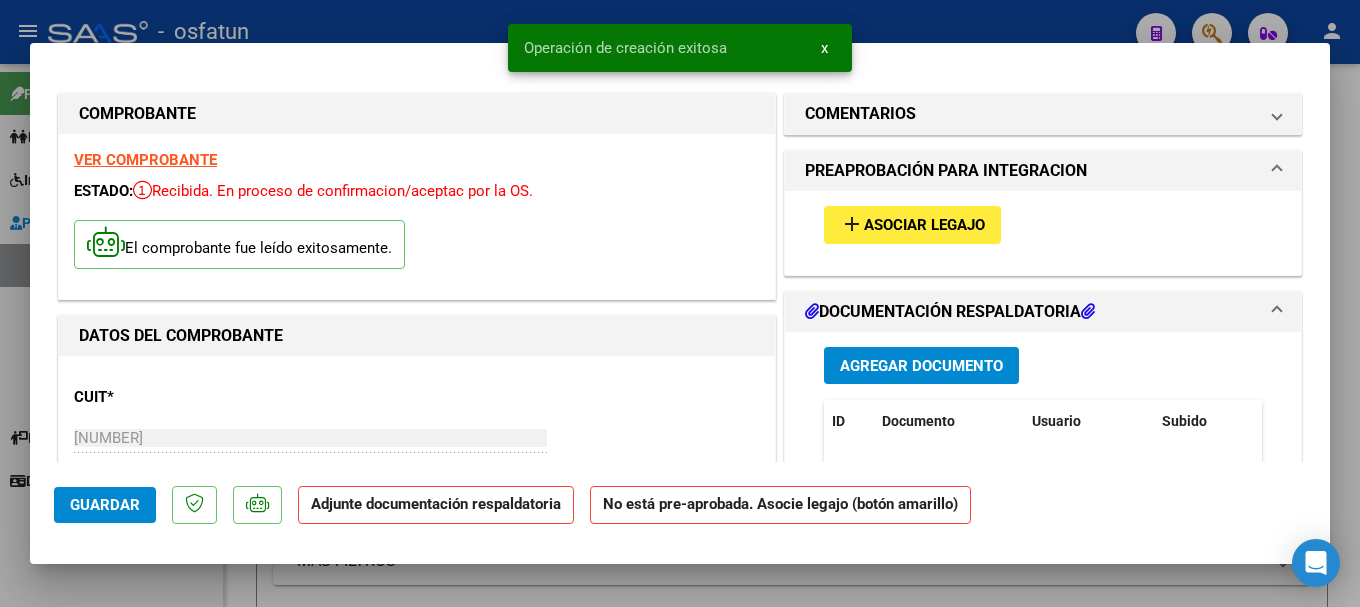 click on "Asociar Legajo" at bounding box center (924, 226) 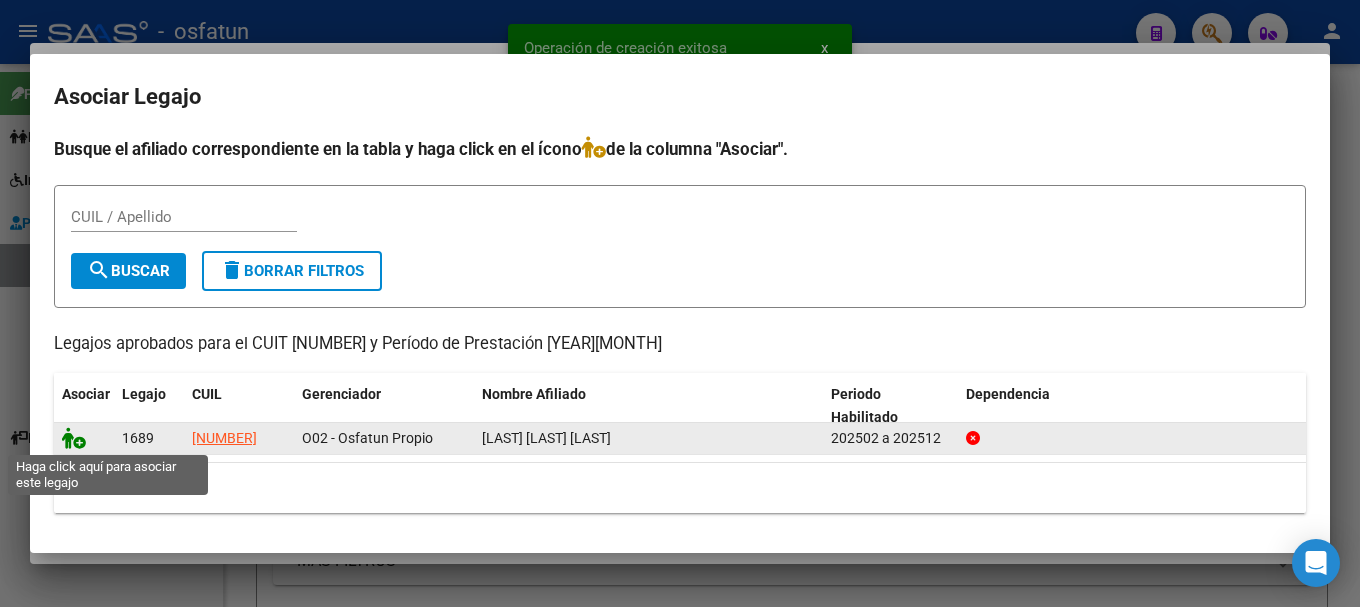 click 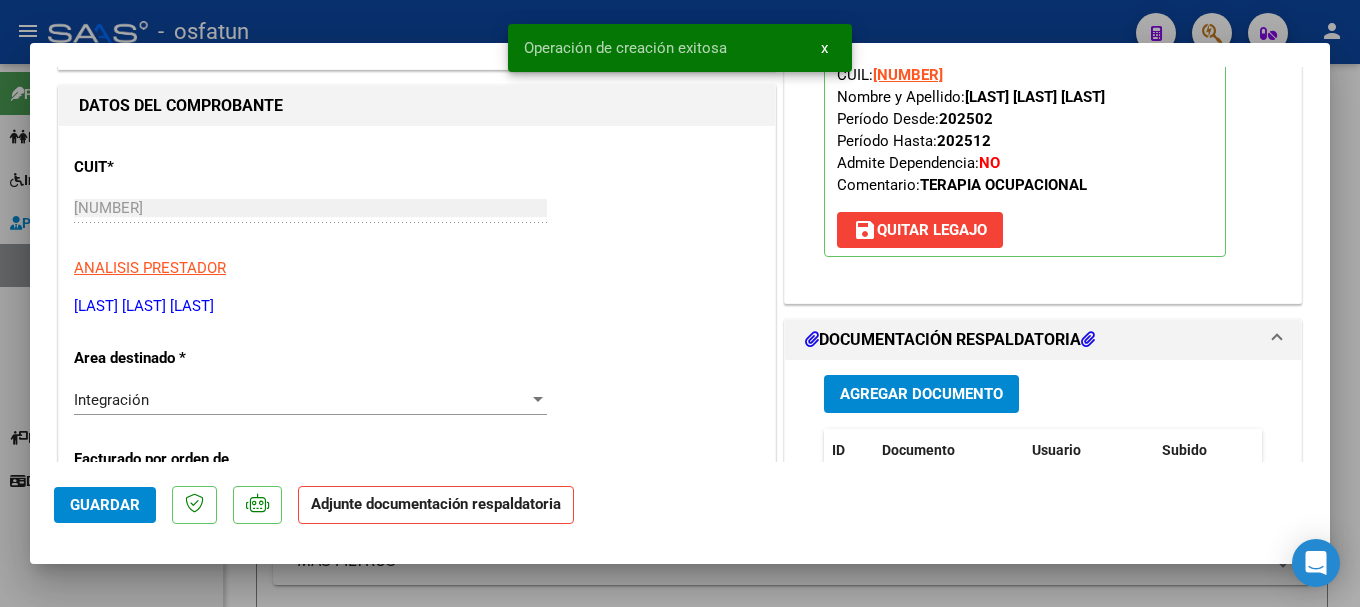 scroll, scrollTop: 300, scrollLeft: 0, axis: vertical 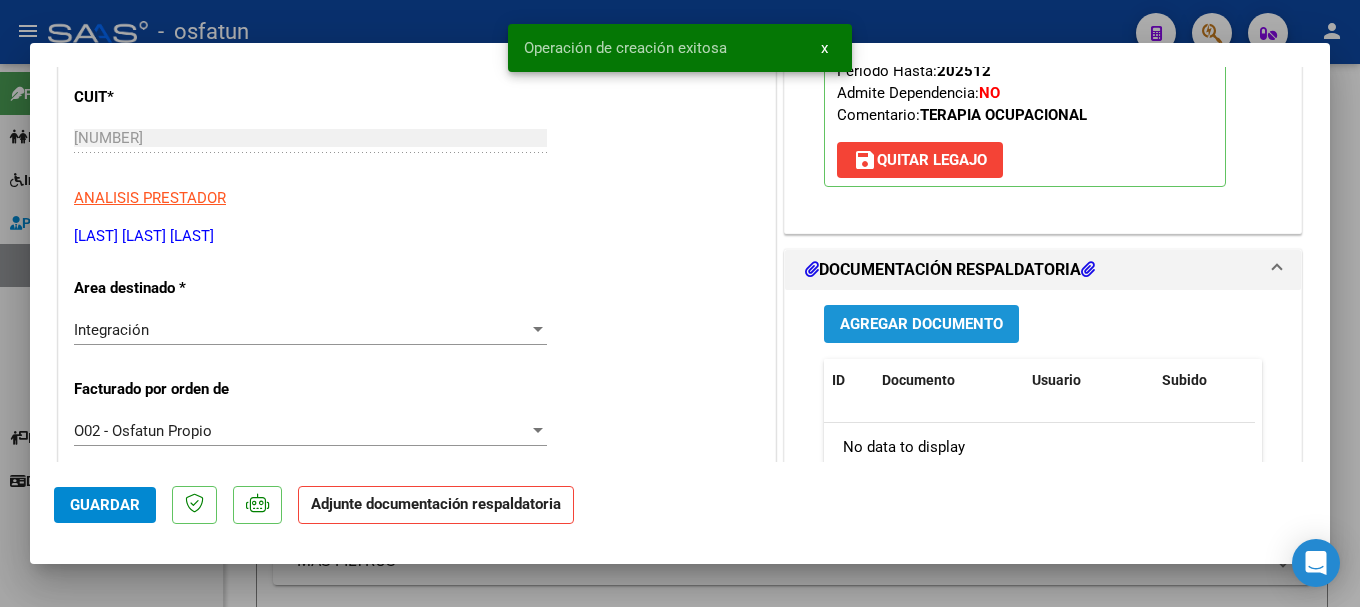 click on "Agregar Documento" at bounding box center (921, 325) 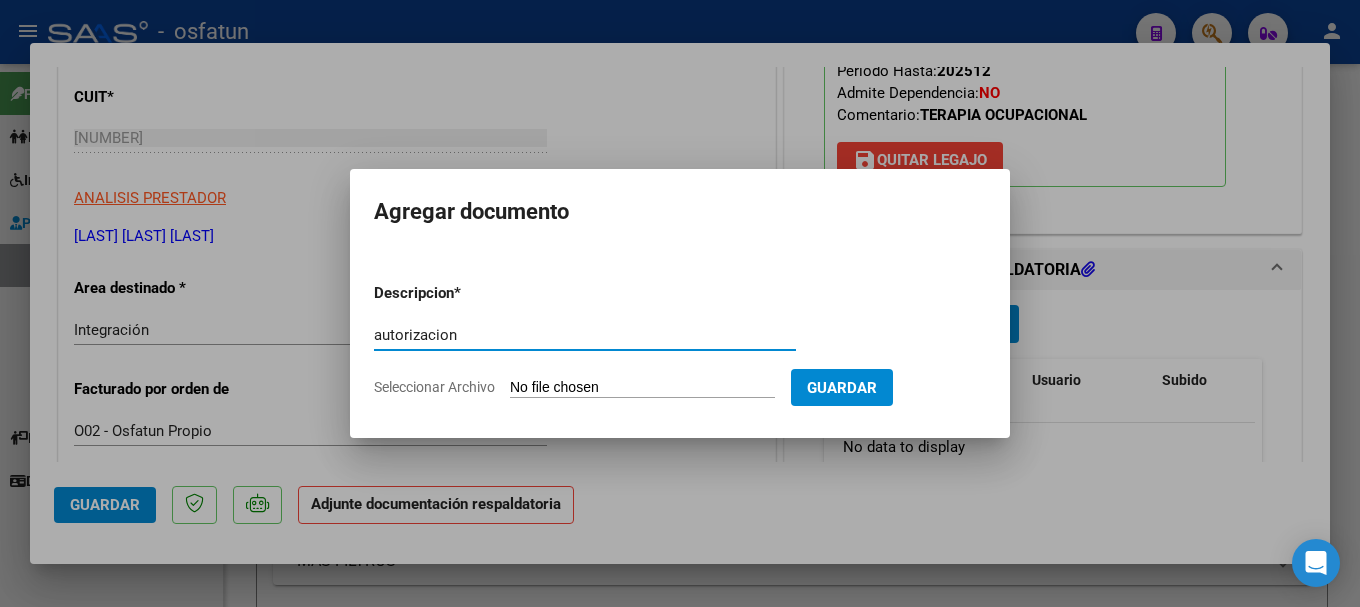 type on "autorizacion" 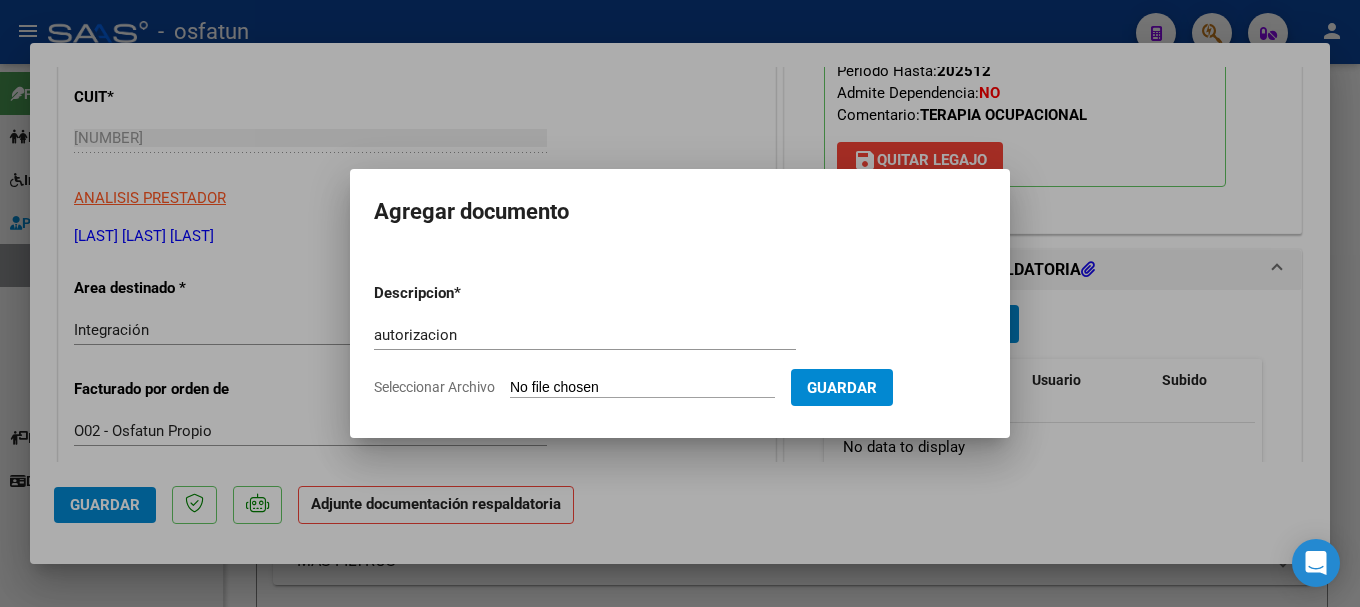 type on "C:\fakepath\AUTORIZACION (3).pdf" 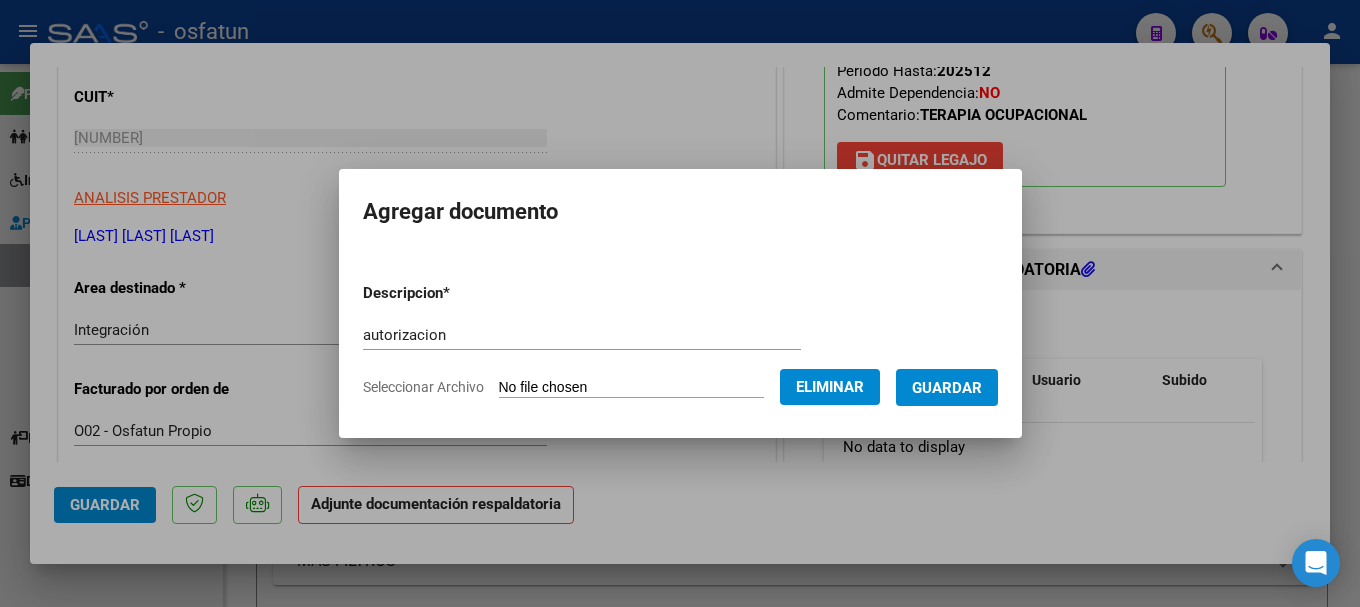 click on "Guardar" at bounding box center (947, 388) 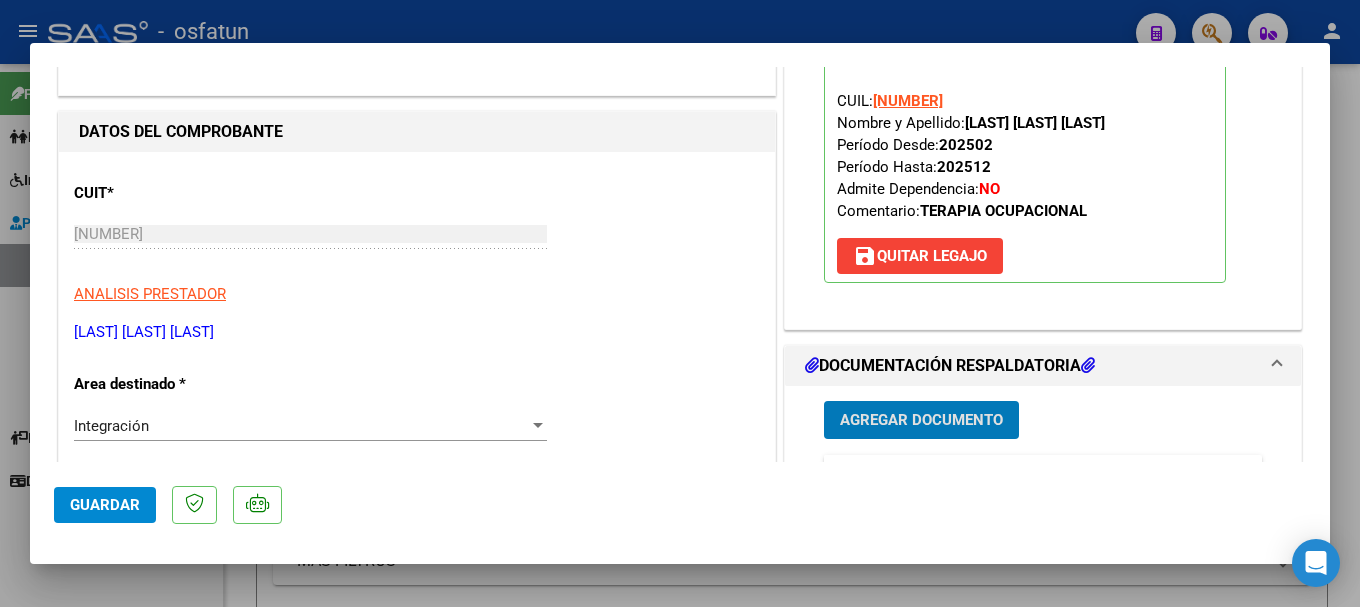 scroll, scrollTop: 200, scrollLeft: 0, axis: vertical 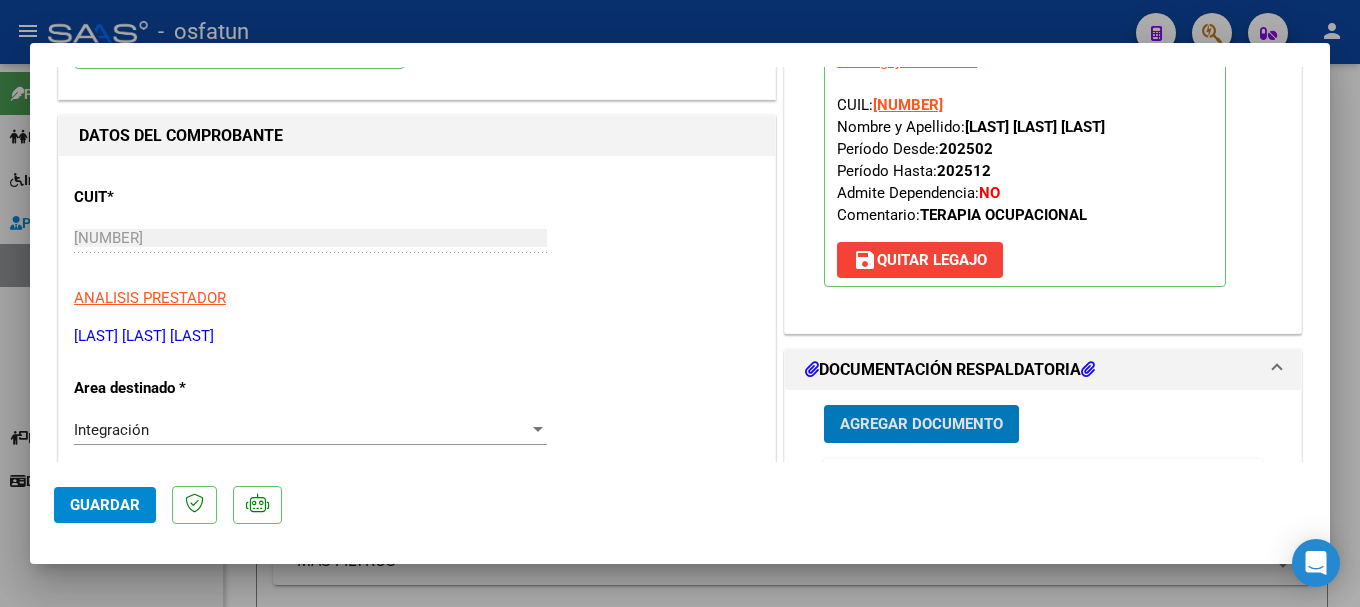 click on "Agregar Documento" at bounding box center (921, 425) 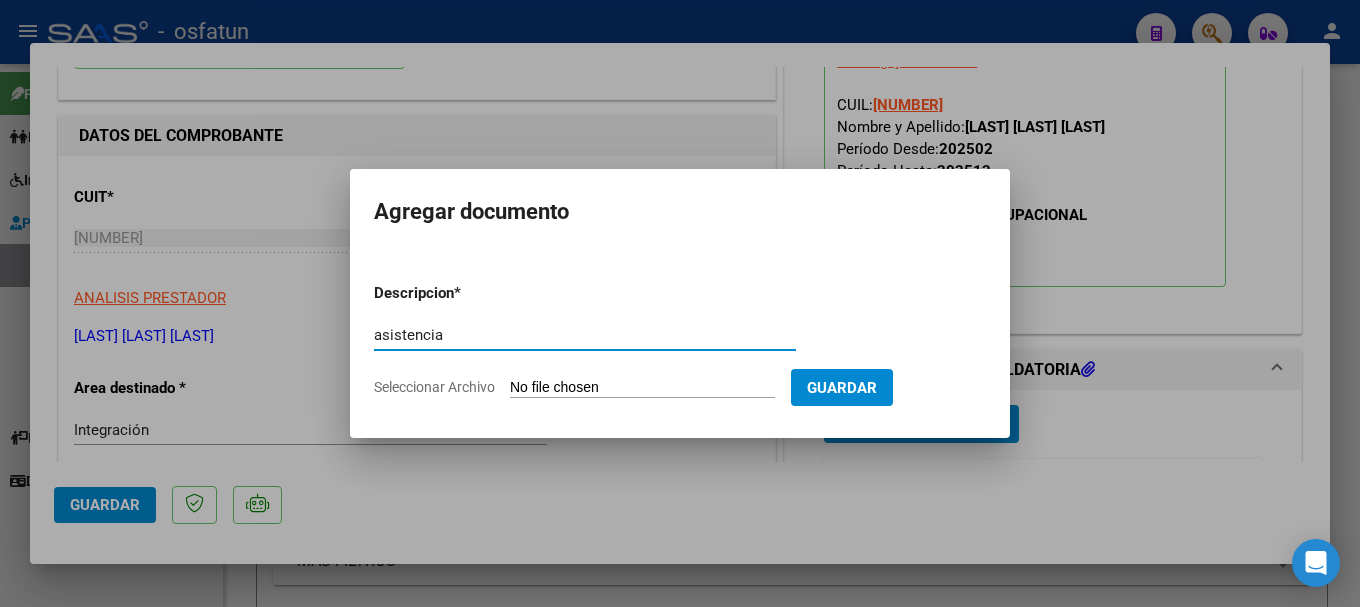 type on "asistencia" 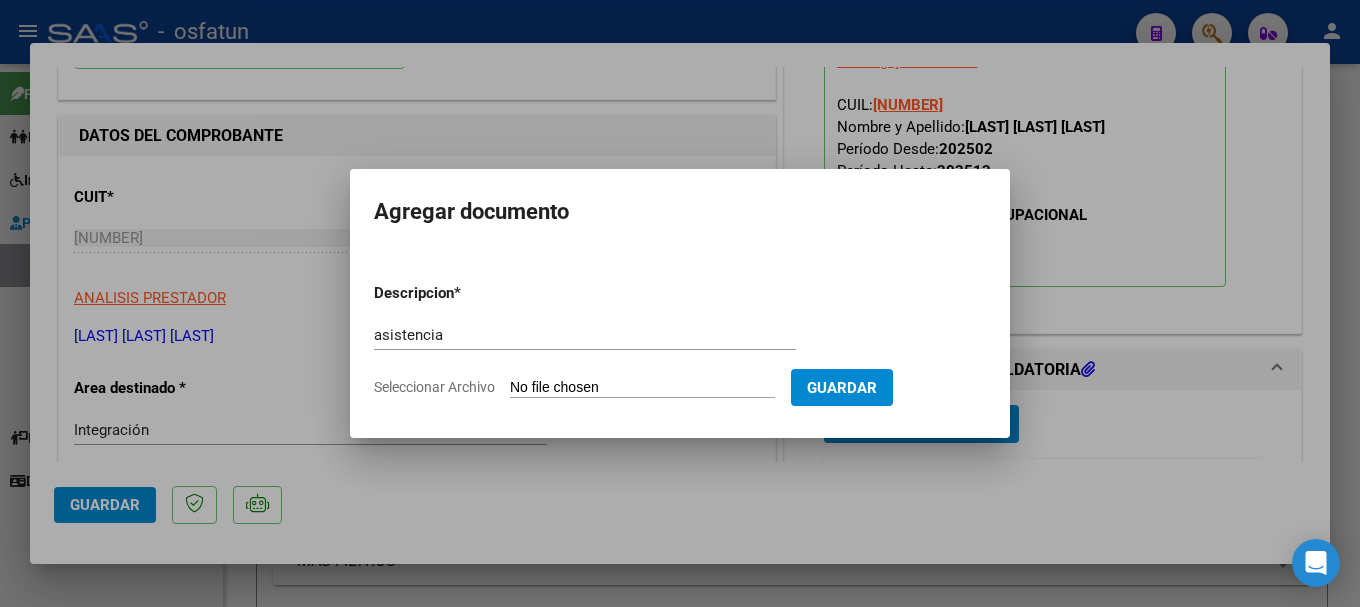 type on "C:\fakepath\asistencia.jpg" 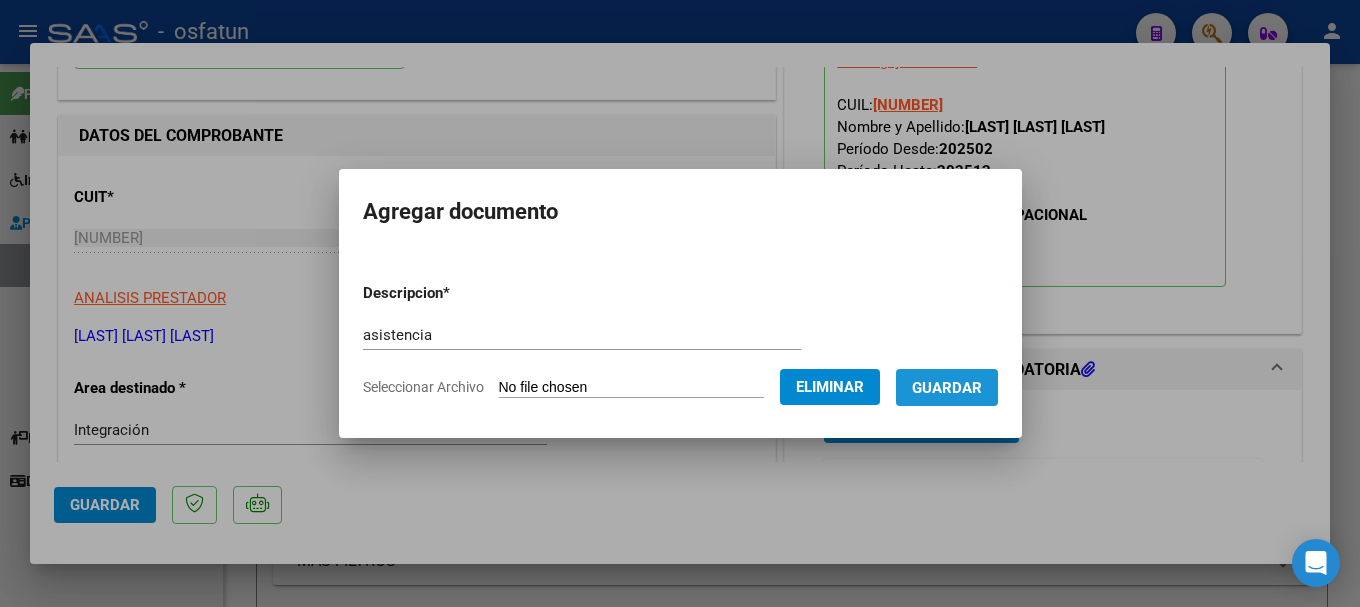 click on "Guardar" at bounding box center [947, 388] 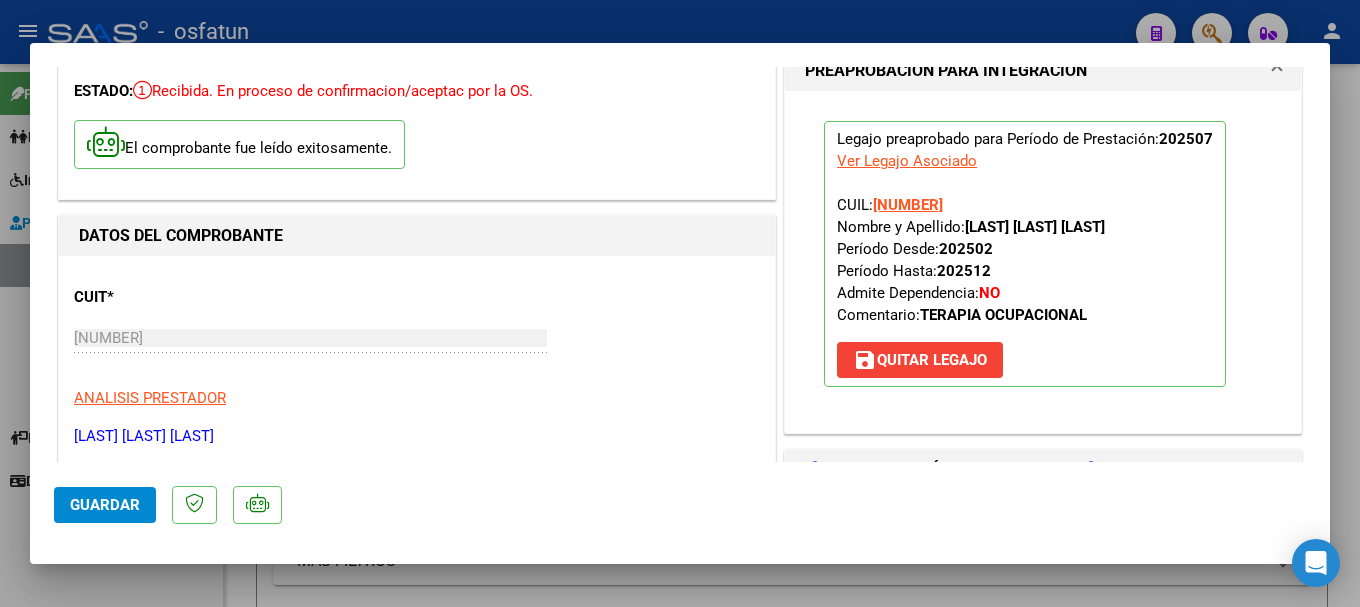 scroll, scrollTop: 0, scrollLeft: 0, axis: both 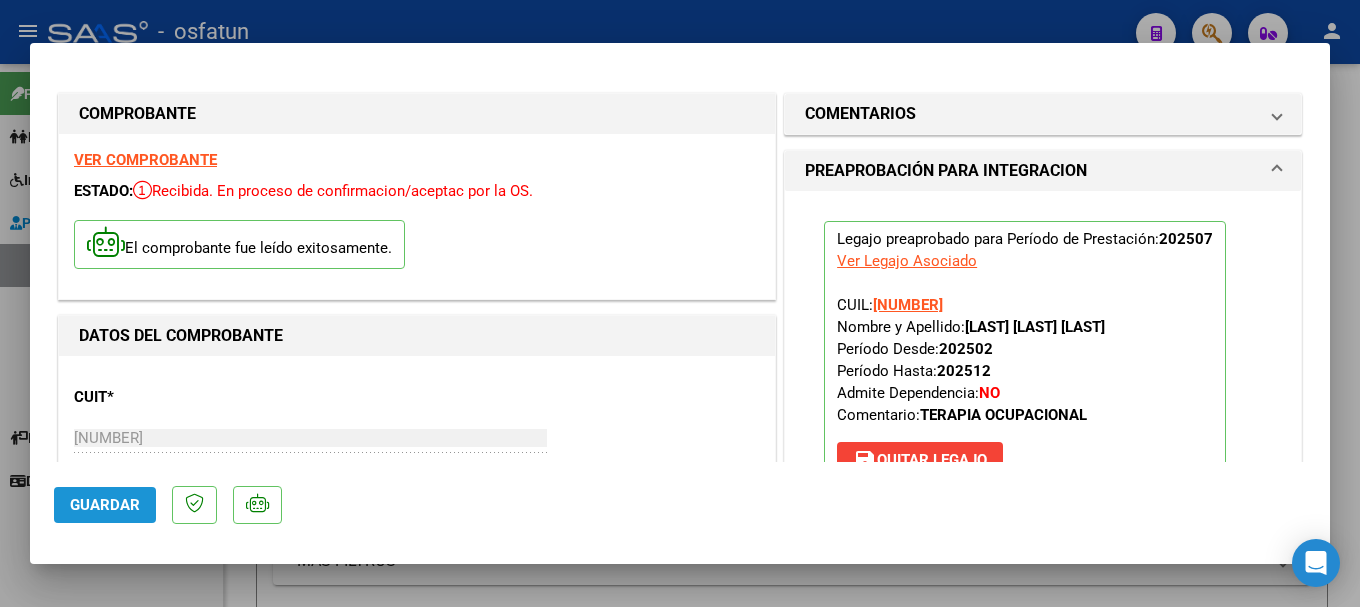 click on "Guardar" 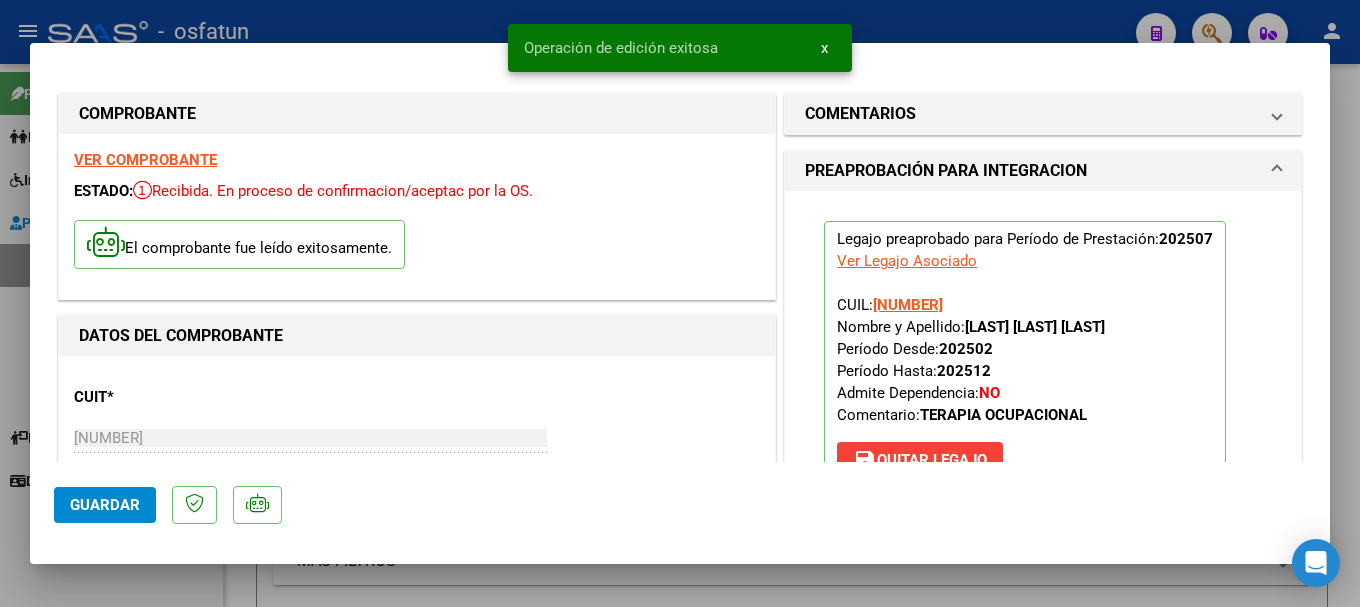 click at bounding box center (680, 303) 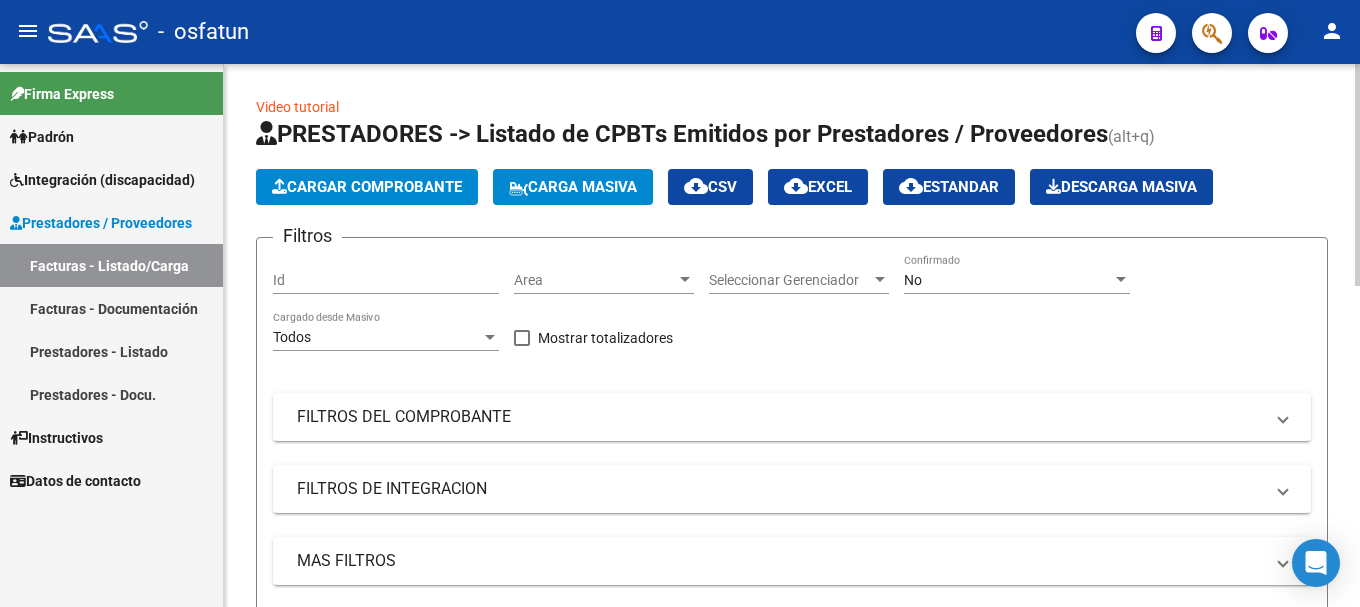 click on "Cargar Comprobante" 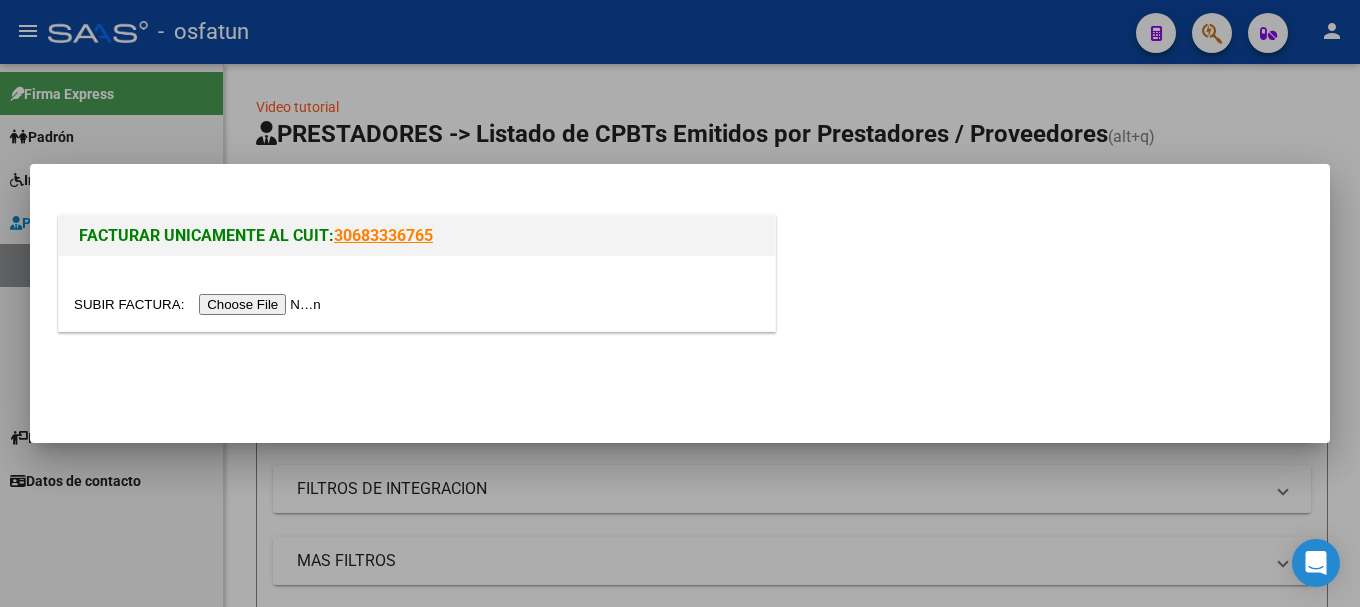 click at bounding box center [200, 304] 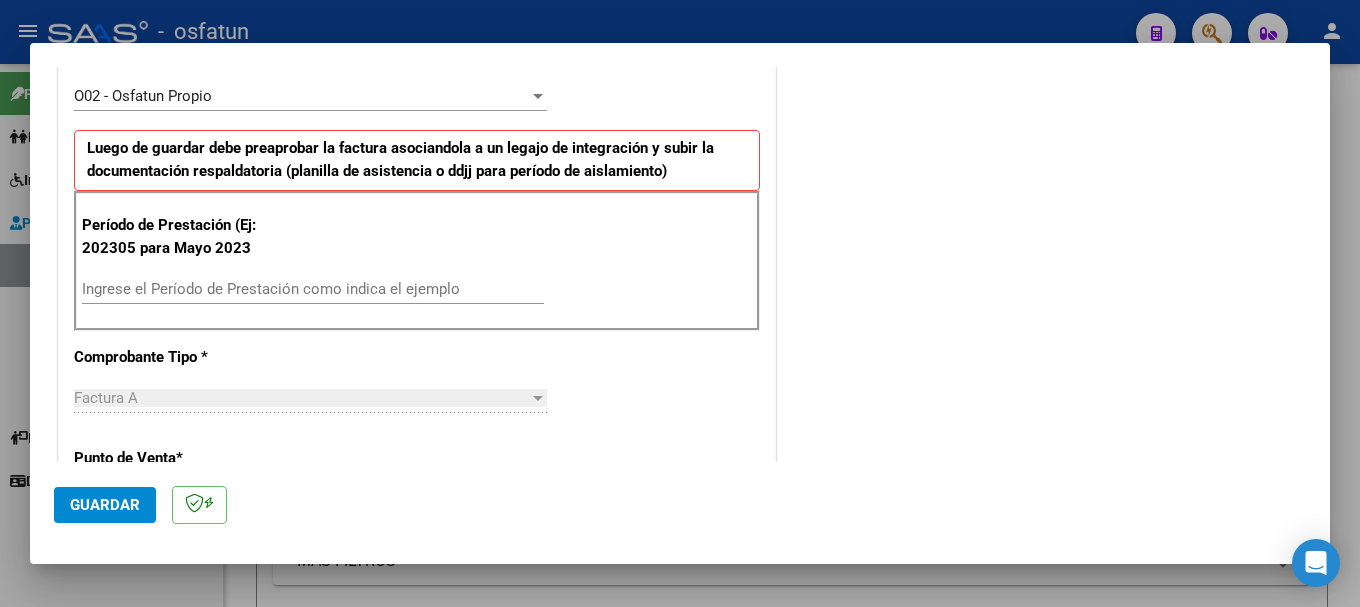 scroll, scrollTop: 600, scrollLeft: 0, axis: vertical 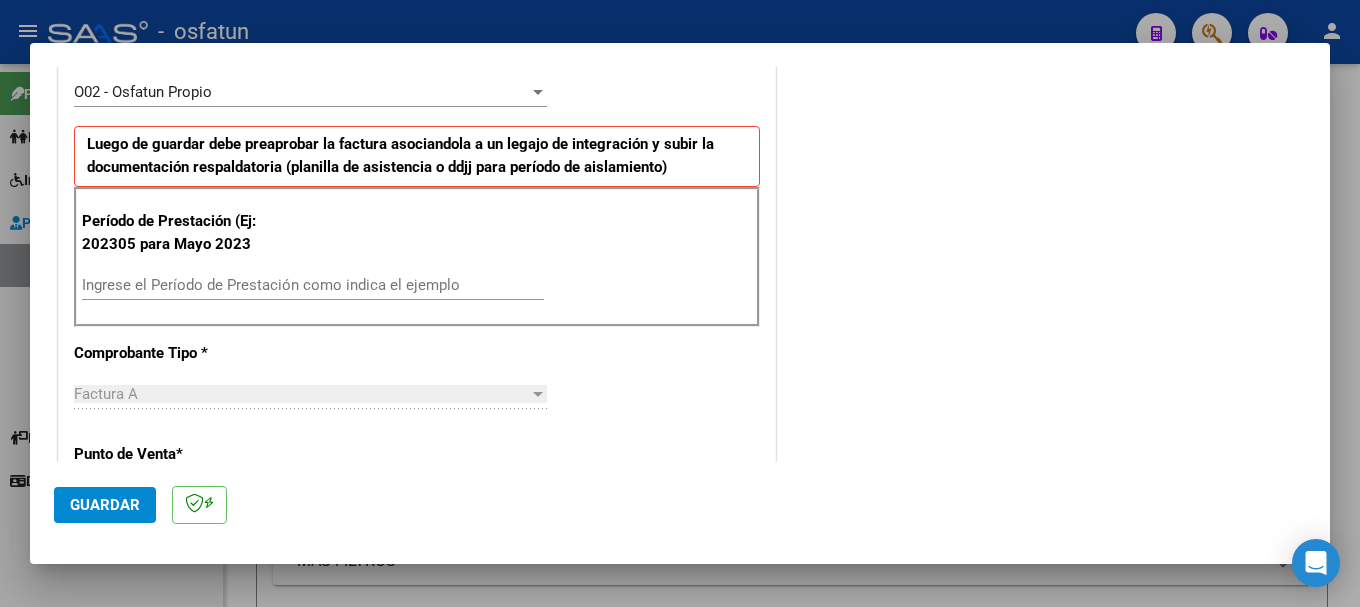 click on "Ingrese el Período de Prestación como indica el ejemplo" at bounding box center (313, 285) 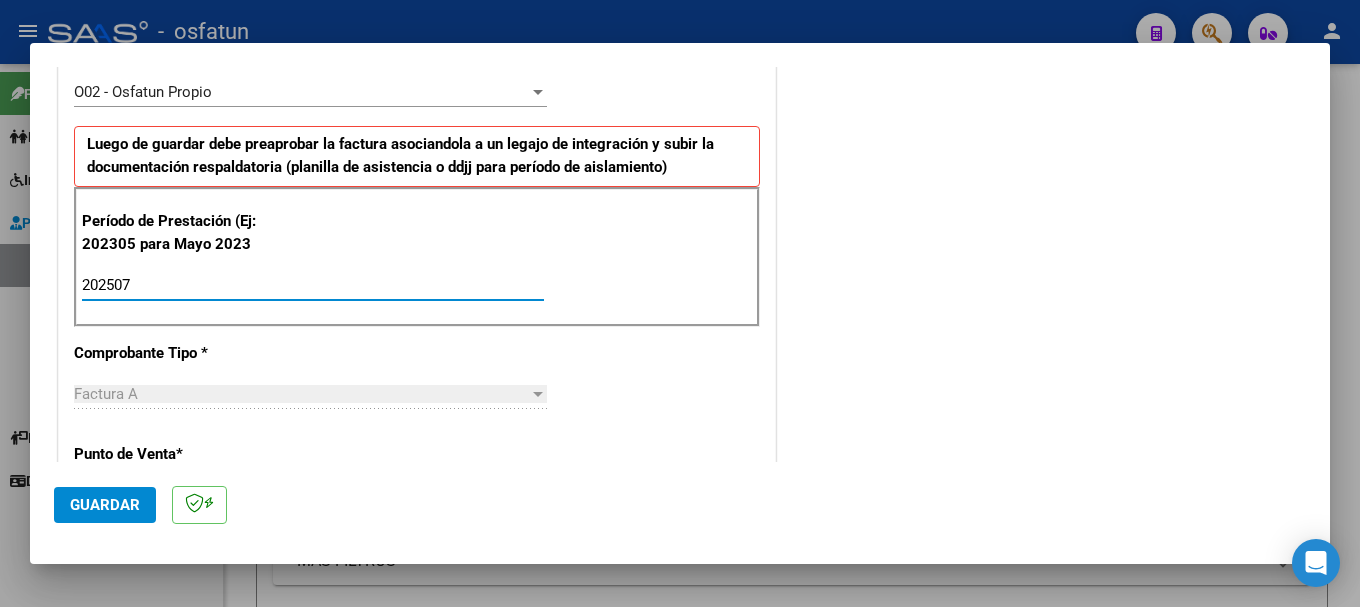 type on "202507" 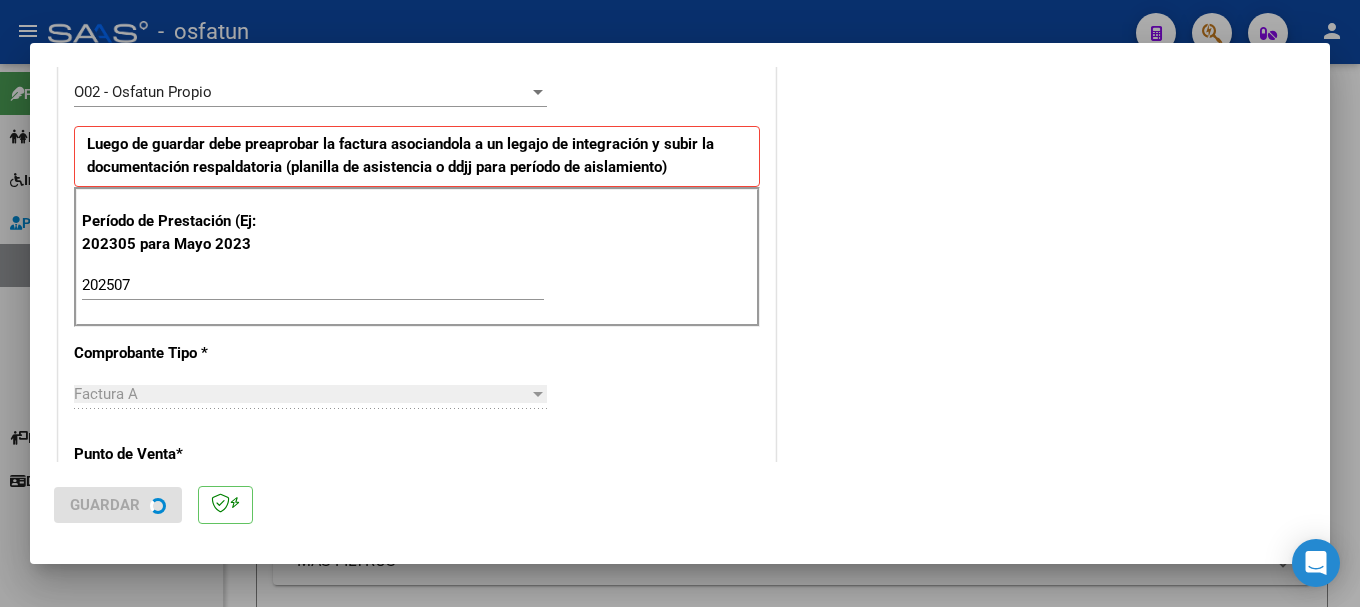 scroll, scrollTop: 0, scrollLeft: 0, axis: both 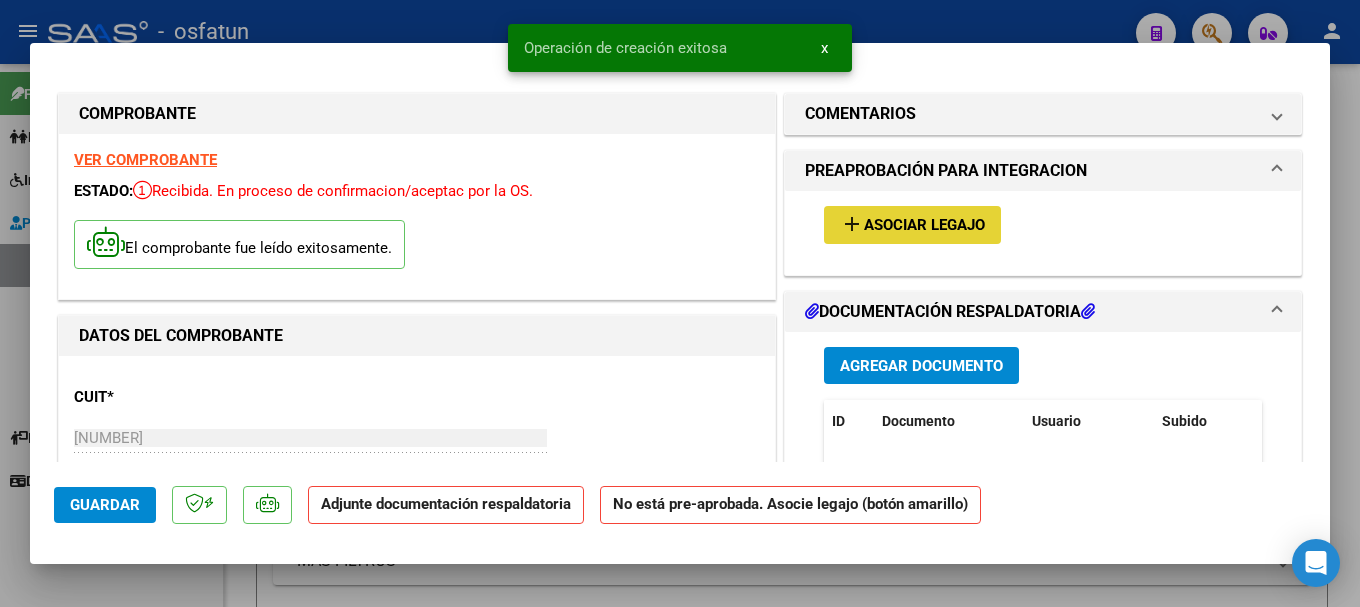 click on "Asociar Legajo" at bounding box center (924, 226) 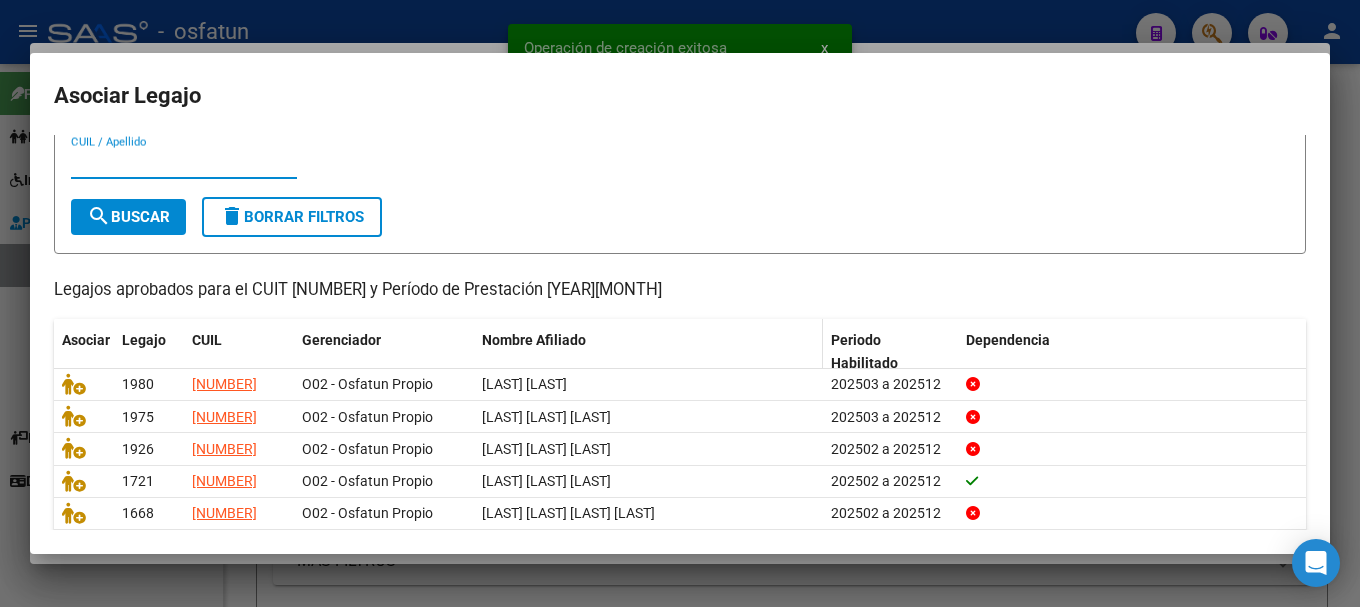 scroll, scrollTop: 100, scrollLeft: 0, axis: vertical 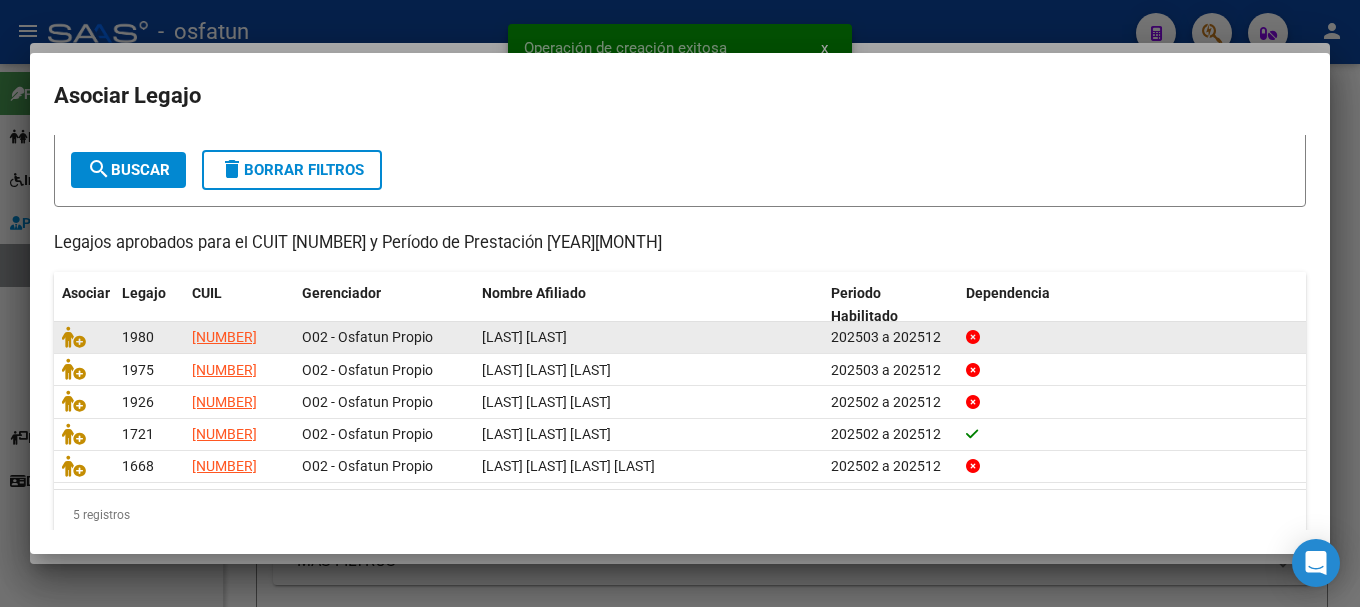 click 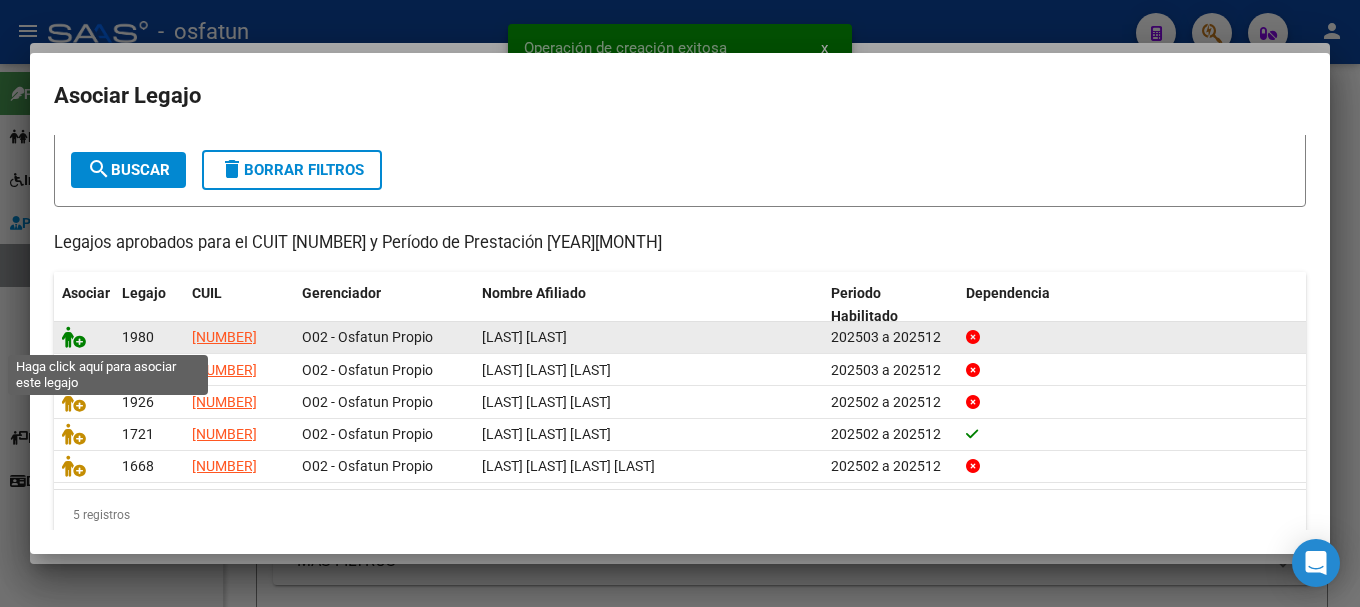 click 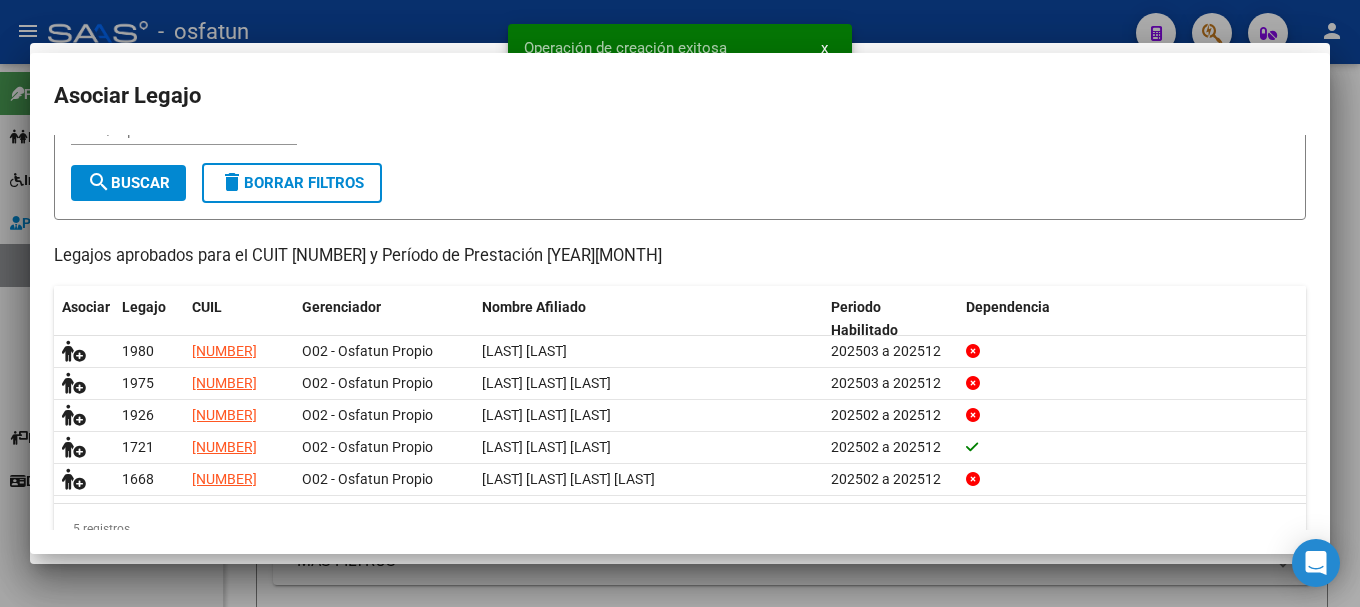 scroll, scrollTop: 0, scrollLeft: 0, axis: both 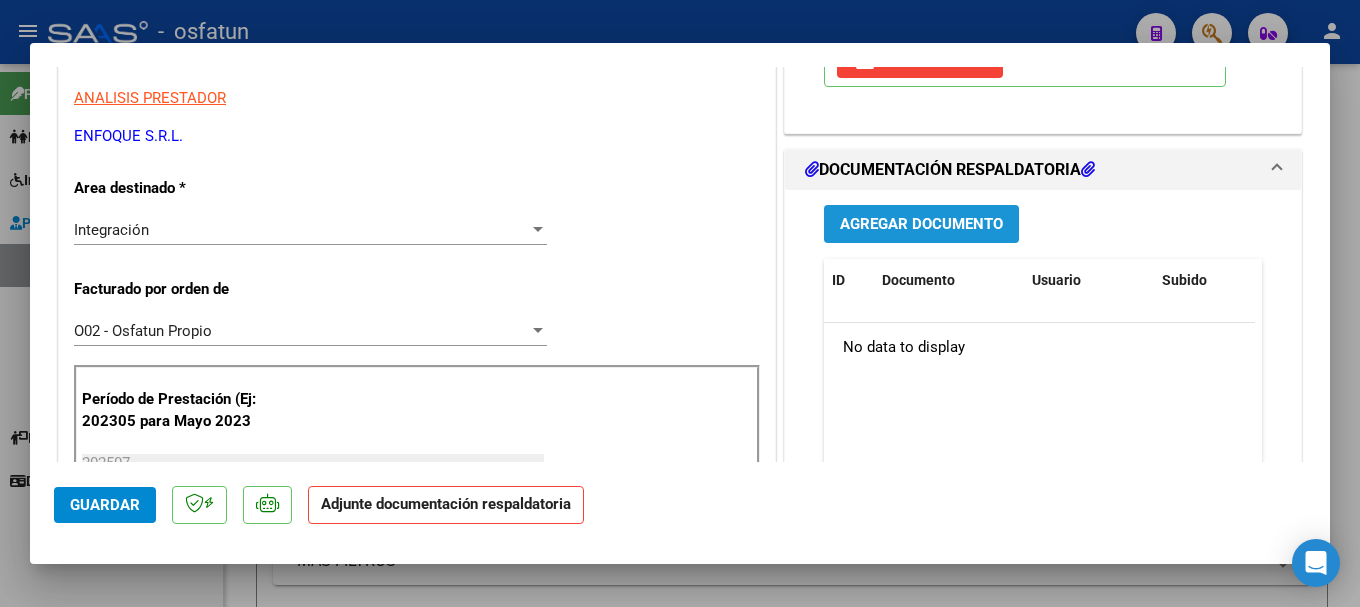 click on "Agregar Documento" at bounding box center (921, 225) 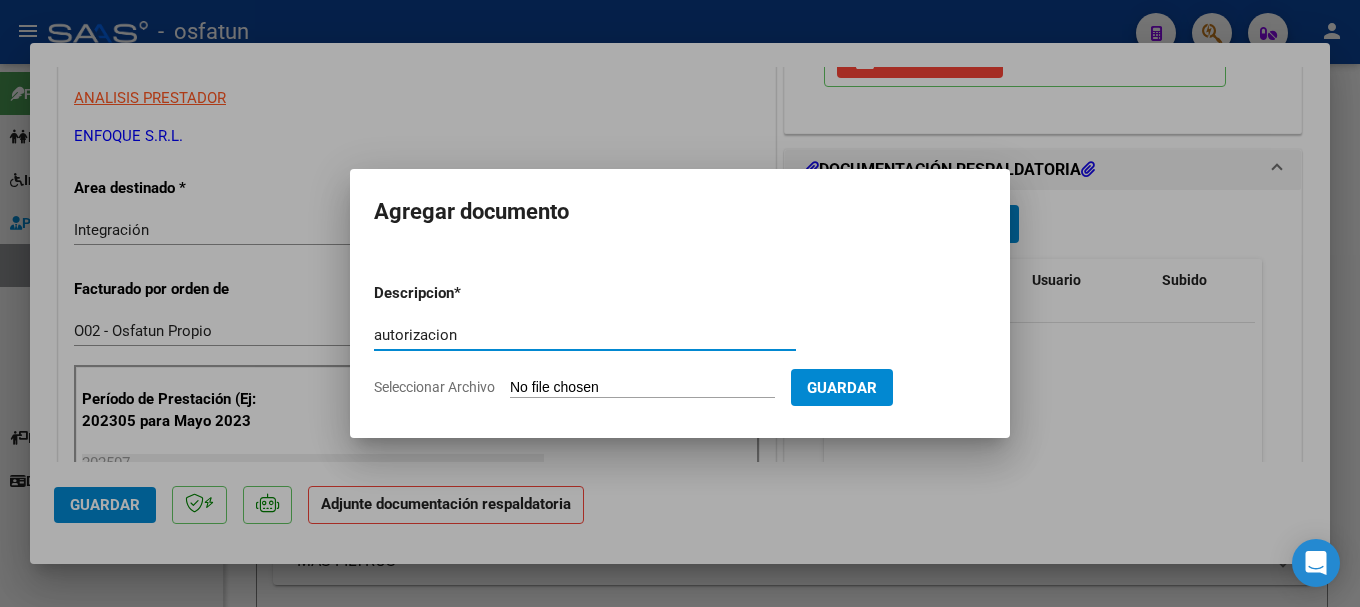 type on "autorizacion" 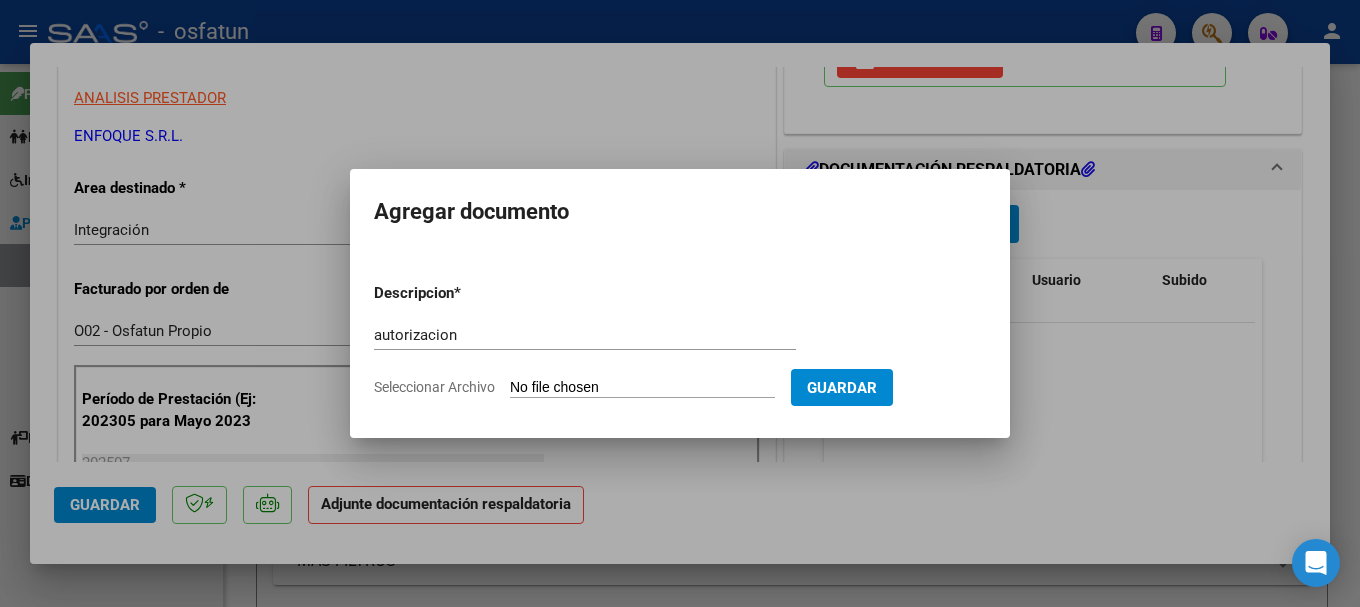 type on "[FILENAME]" 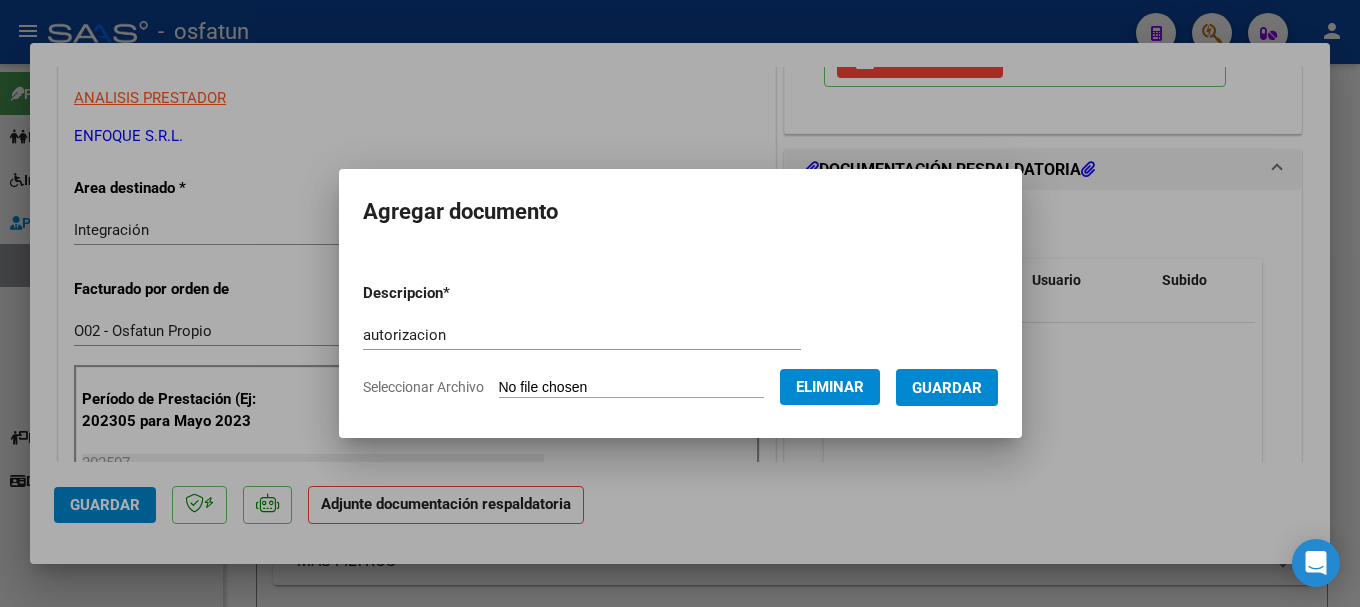 click on "Guardar" at bounding box center (947, 387) 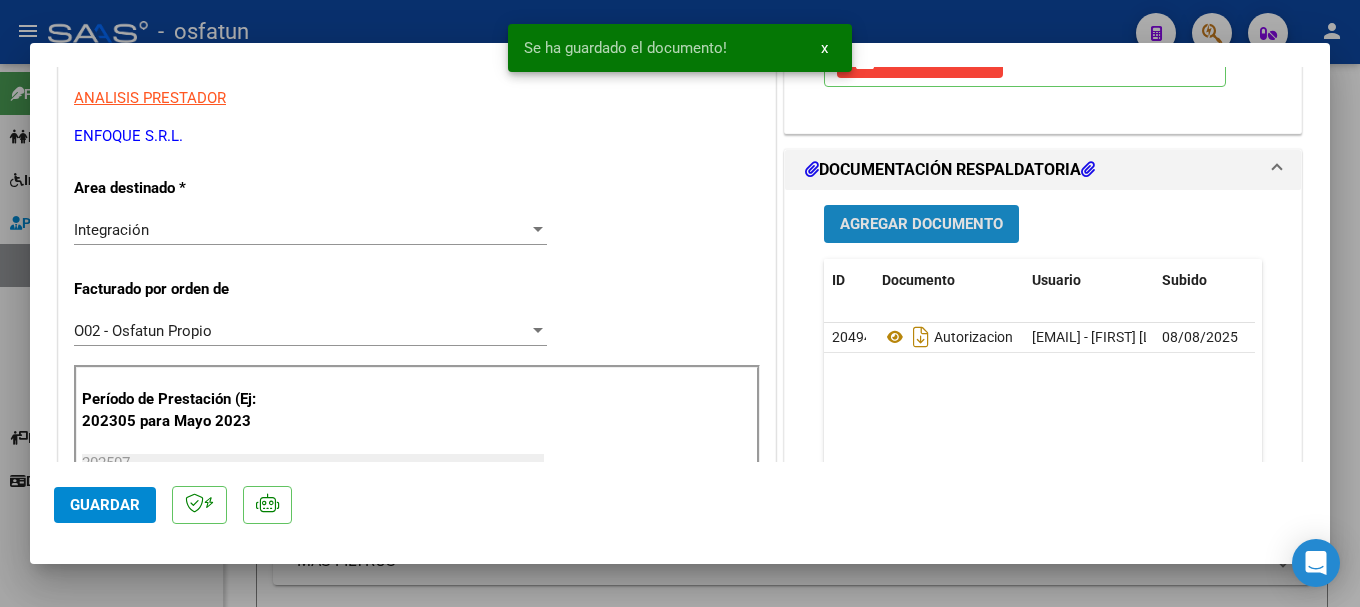 click on "Agregar Documento" at bounding box center (921, 223) 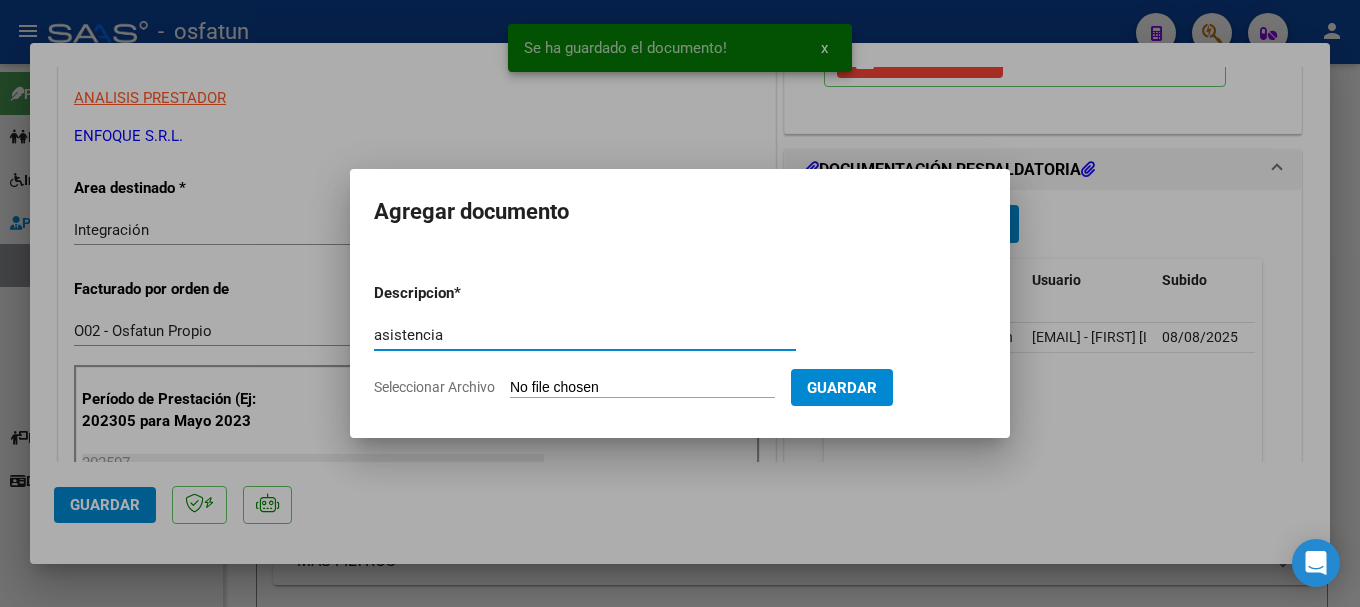 type on "asistencia" 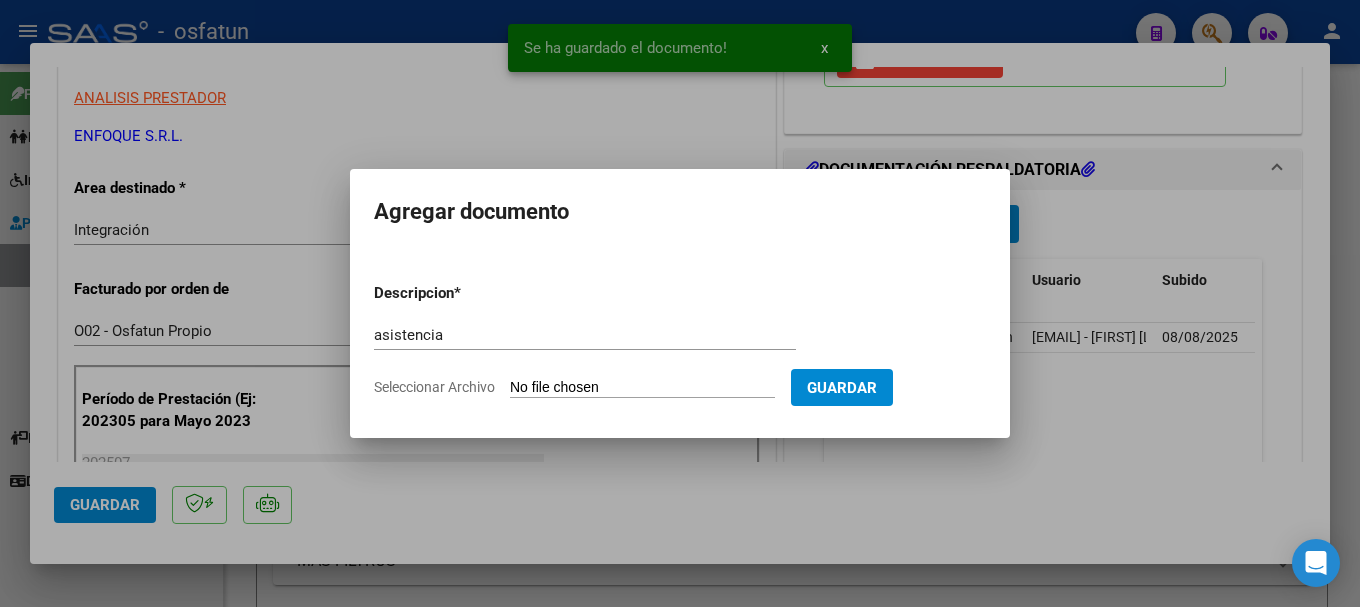 click on "Descripcion  *   asistencia Escriba aquí una descripcion  Seleccionar Archivo Guardar" at bounding box center (680, 340) 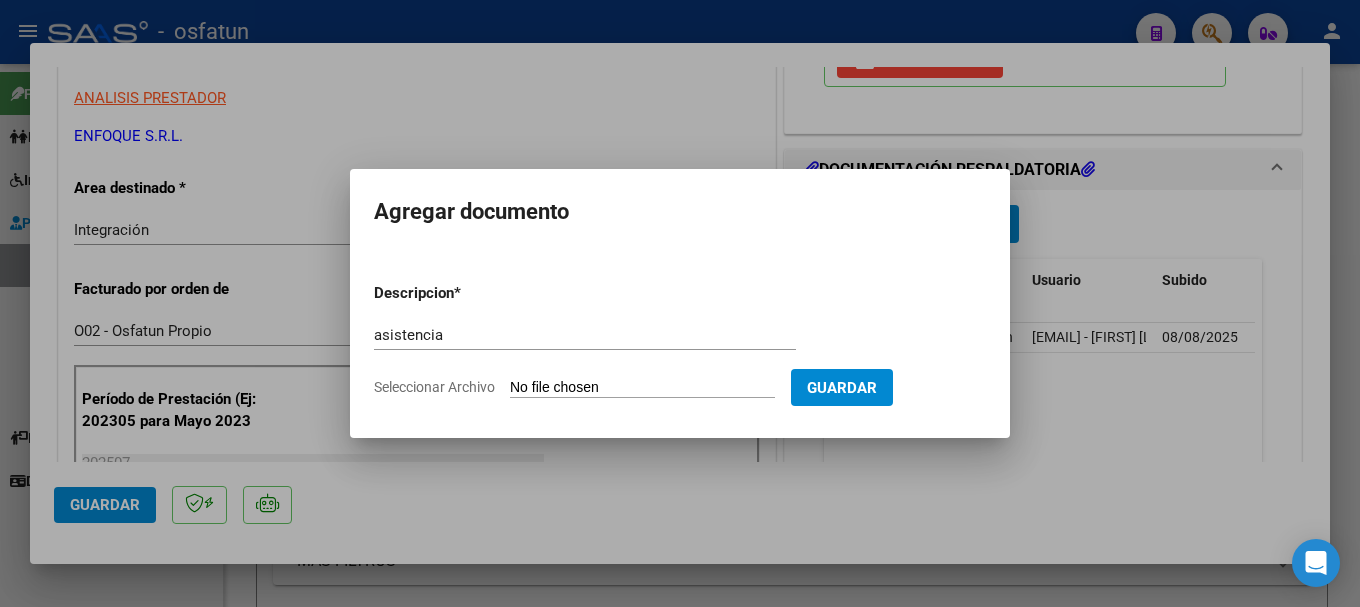 click on "Seleccionar Archivo" at bounding box center (642, 388) 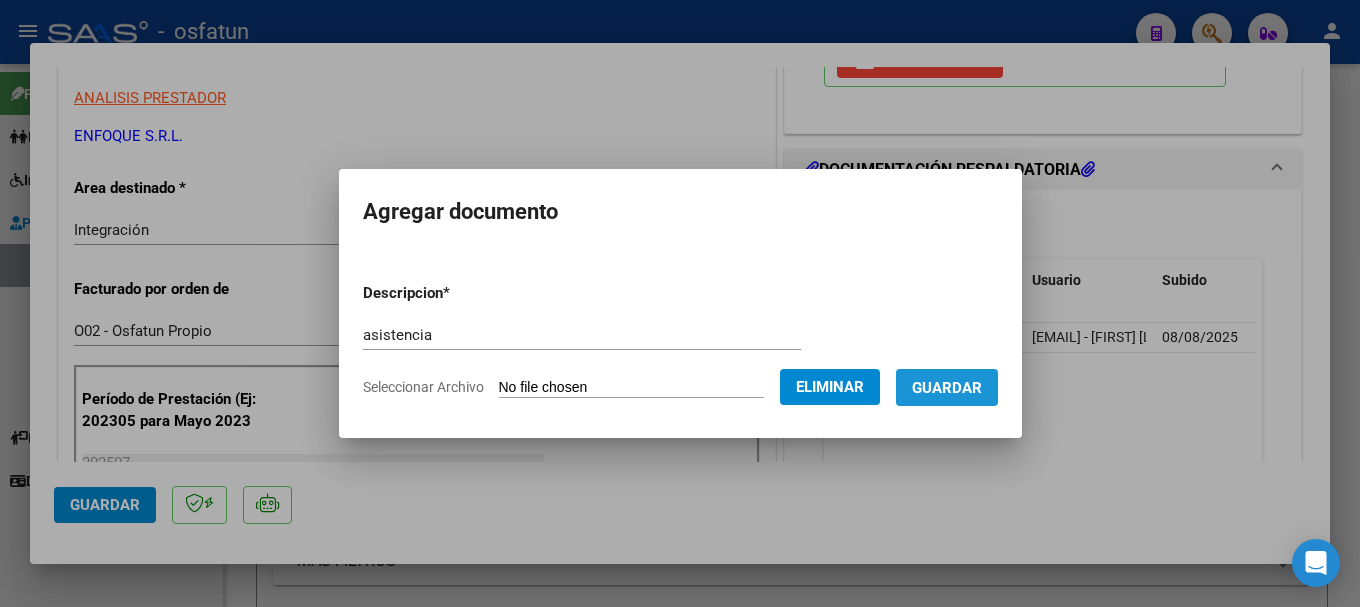 click on "Guardar" at bounding box center (947, 388) 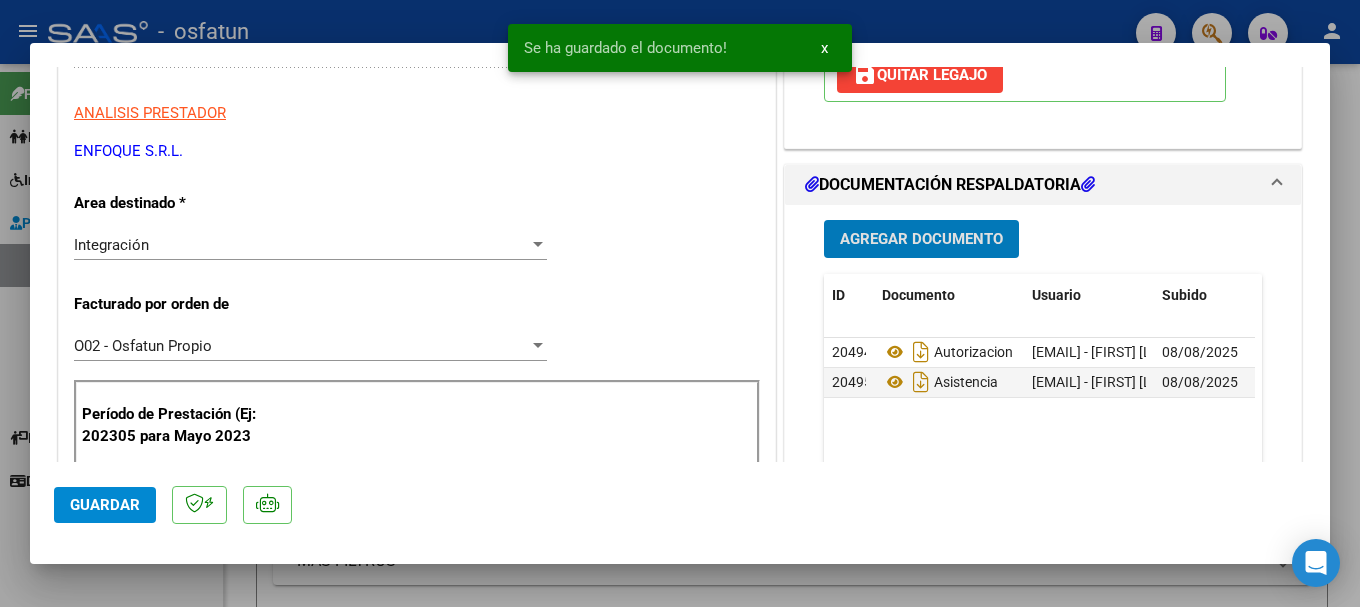 scroll, scrollTop: 400, scrollLeft: 0, axis: vertical 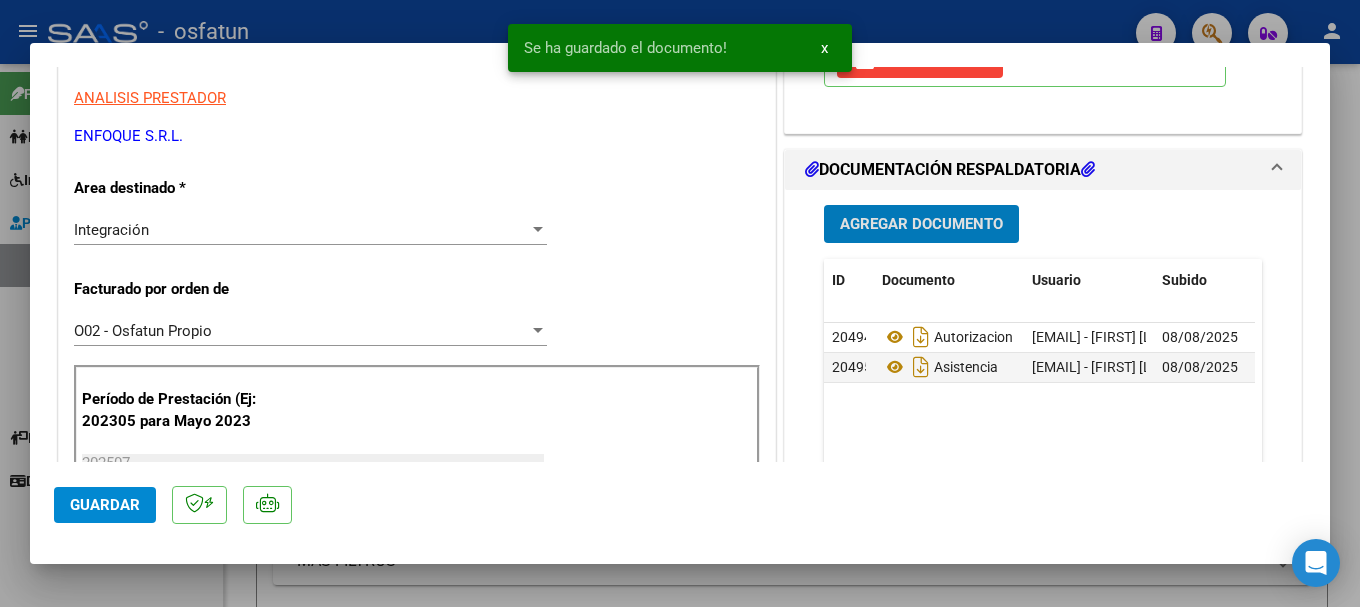 click on "Guardar" 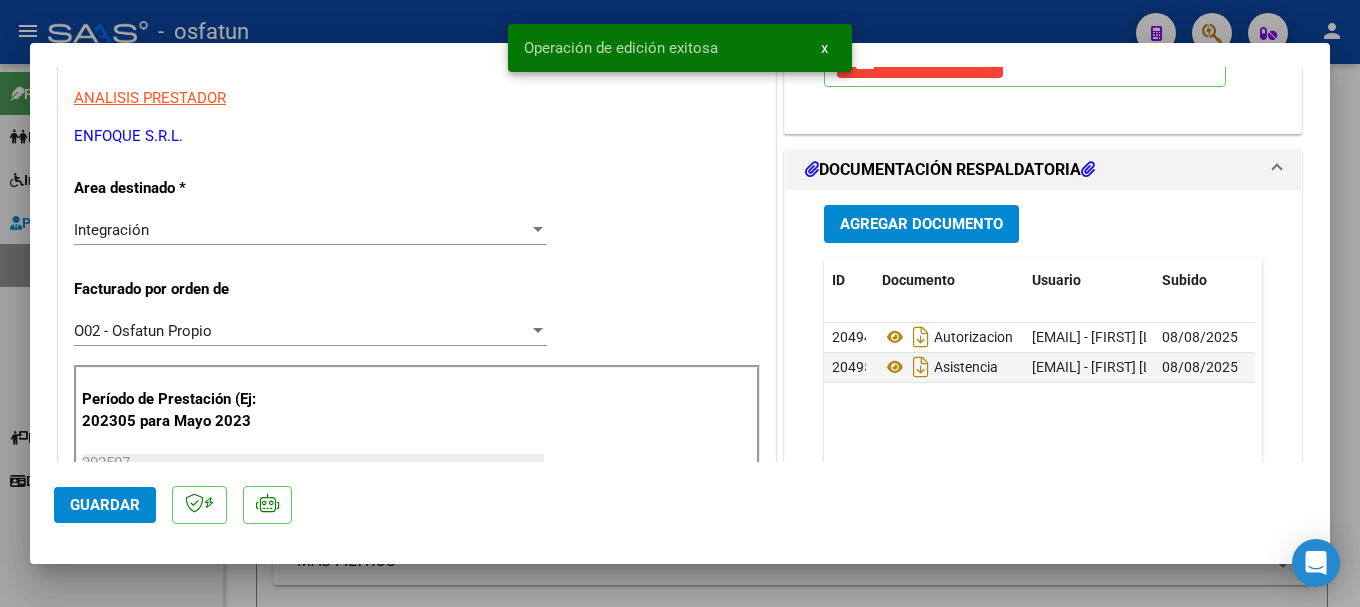 click on "Guardar" 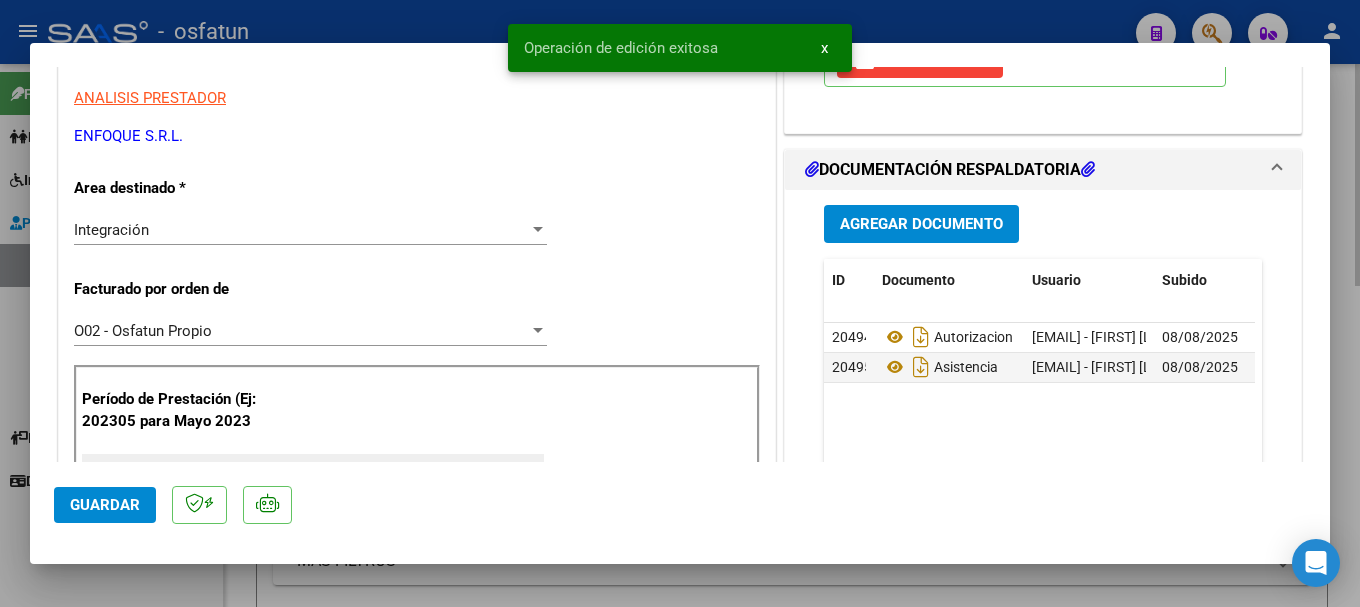scroll, scrollTop: 0, scrollLeft: 0, axis: both 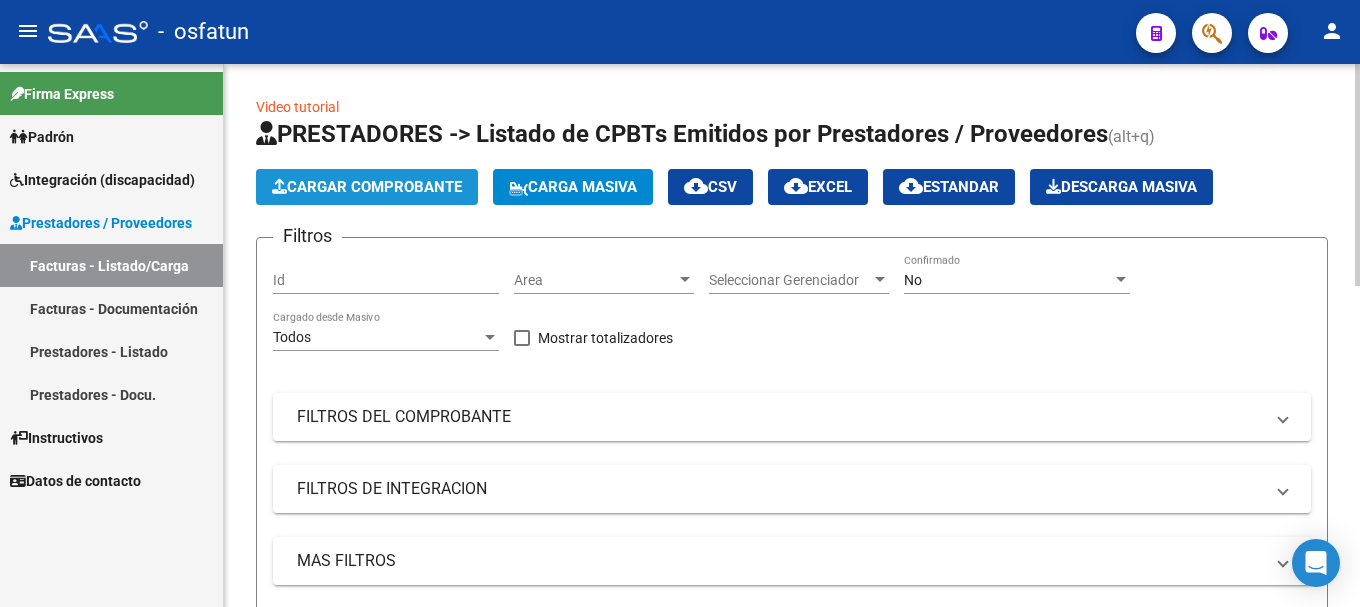 click on "Cargar Comprobante" 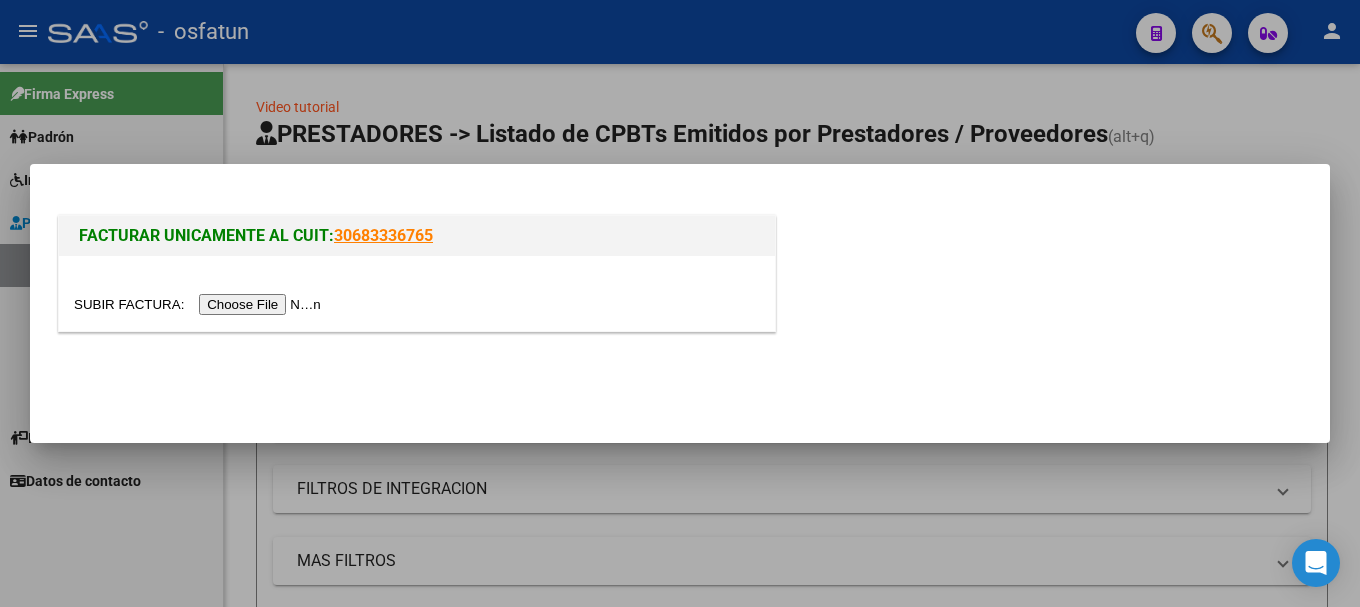 click at bounding box center [200, 304] 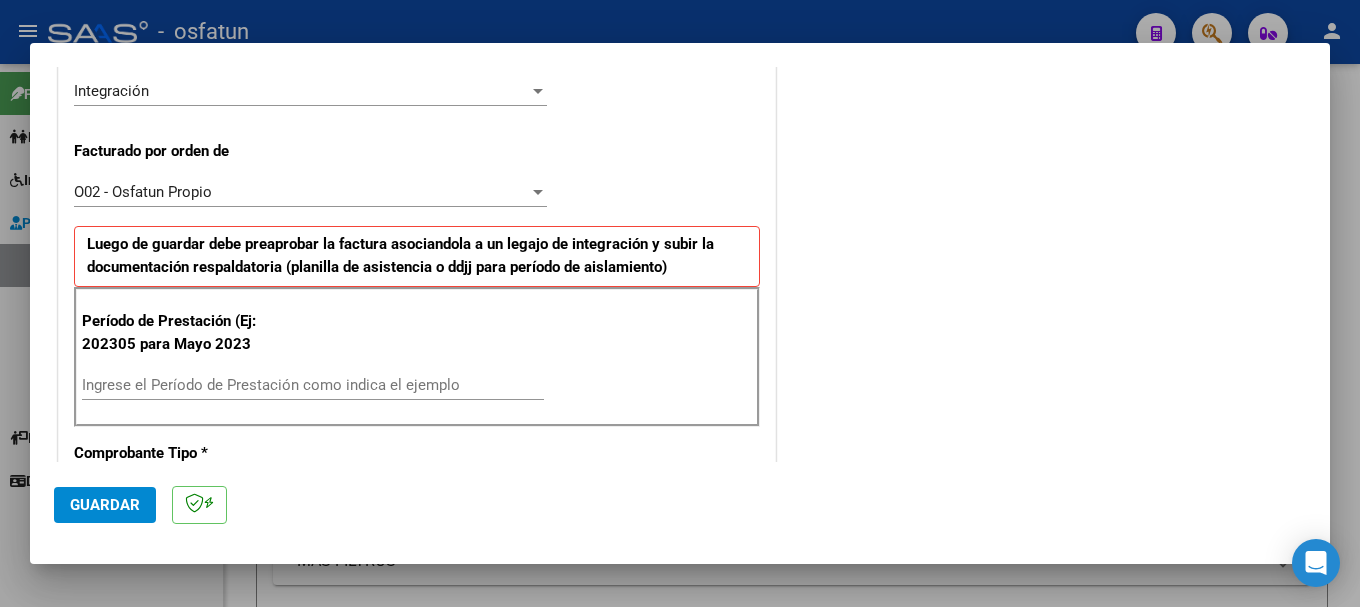 scroll, scrollTop: 600, scrollLeft: 0, axis: vertical 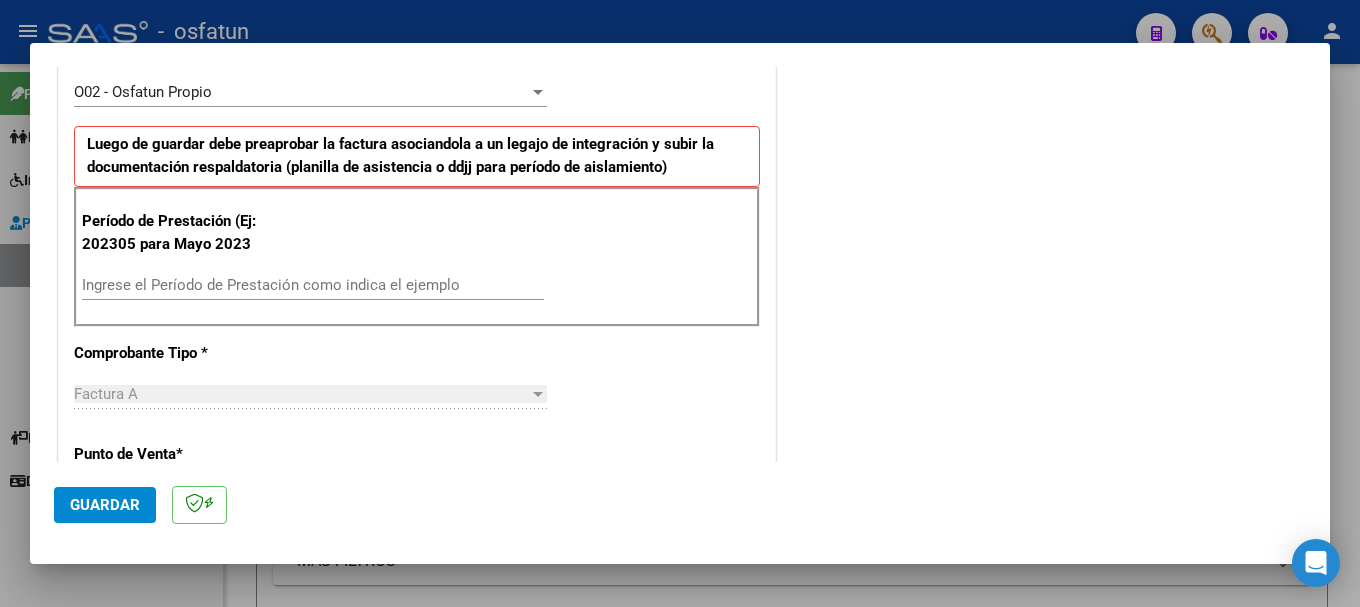 click on "Ingrese el Período de Prestación como indica el ejemplo" at bounding box center [313, 285] 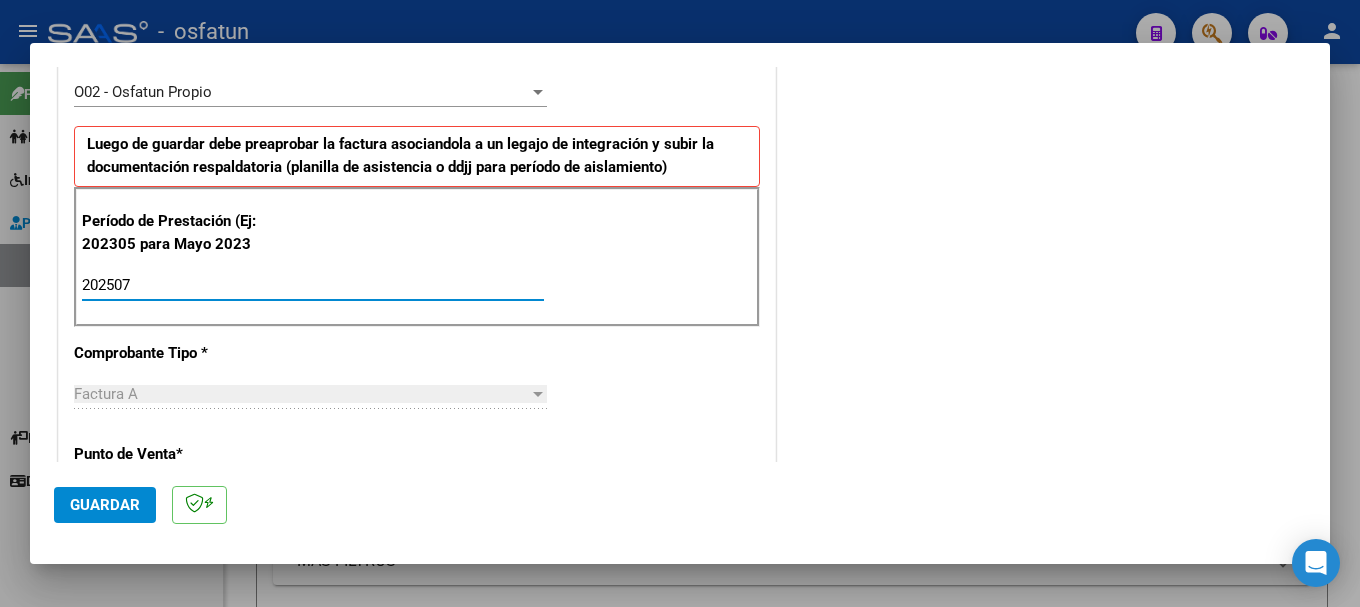 type on "202507" 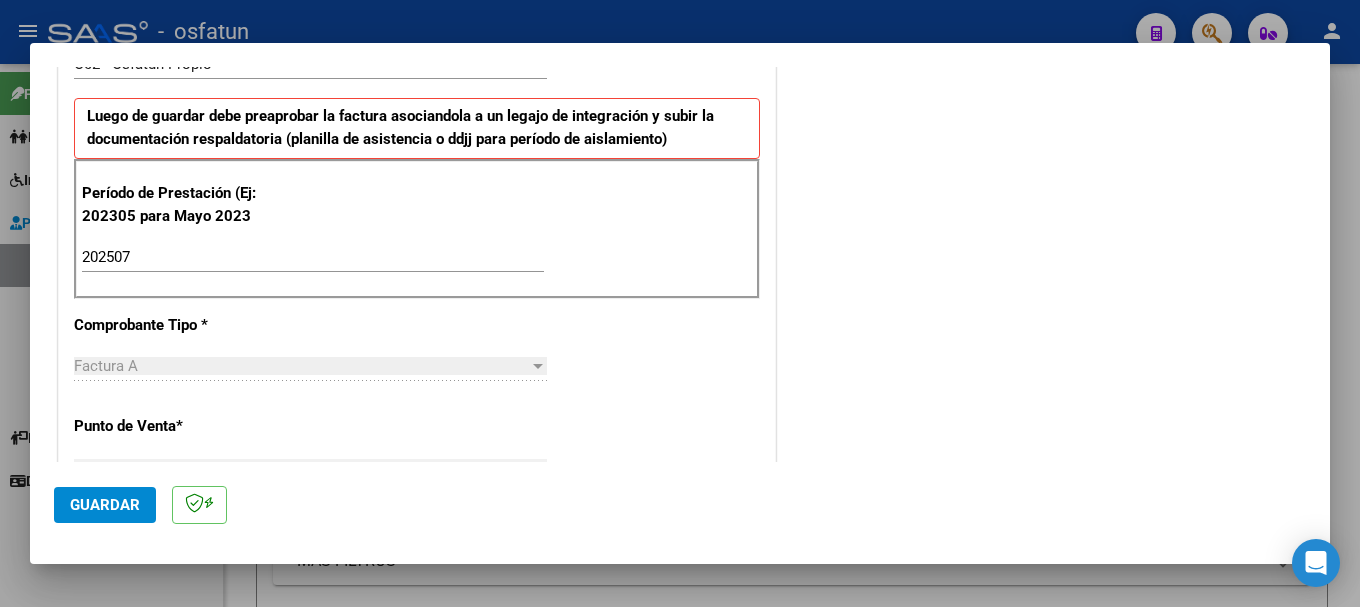 scroll, scrollTop: 700, scrollLeft: 0, axis: vertical 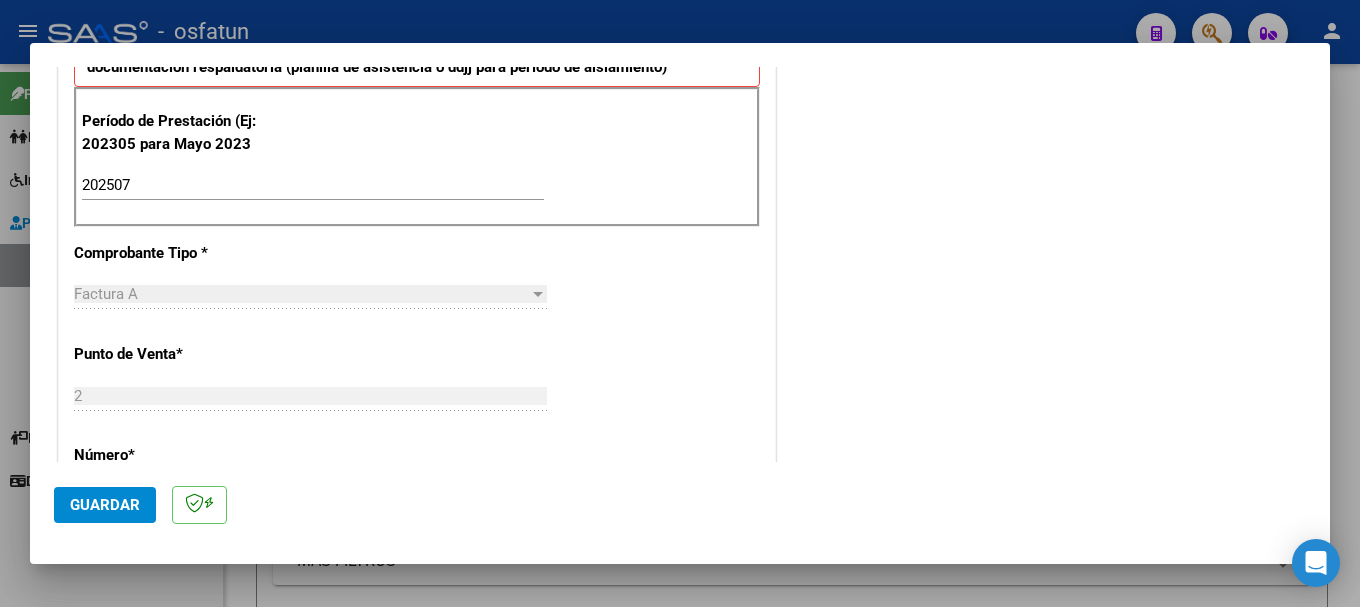 click on "Guardar" 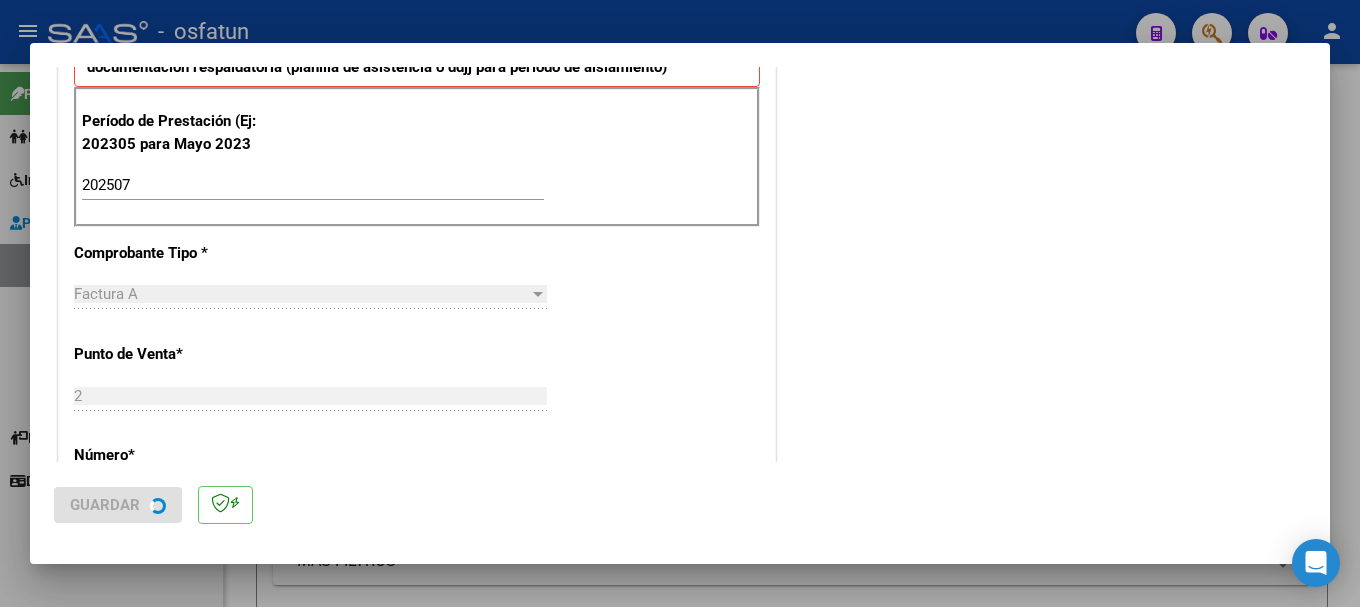 scroll, scrollTop: 0, scrollLeft: 0, axis: both 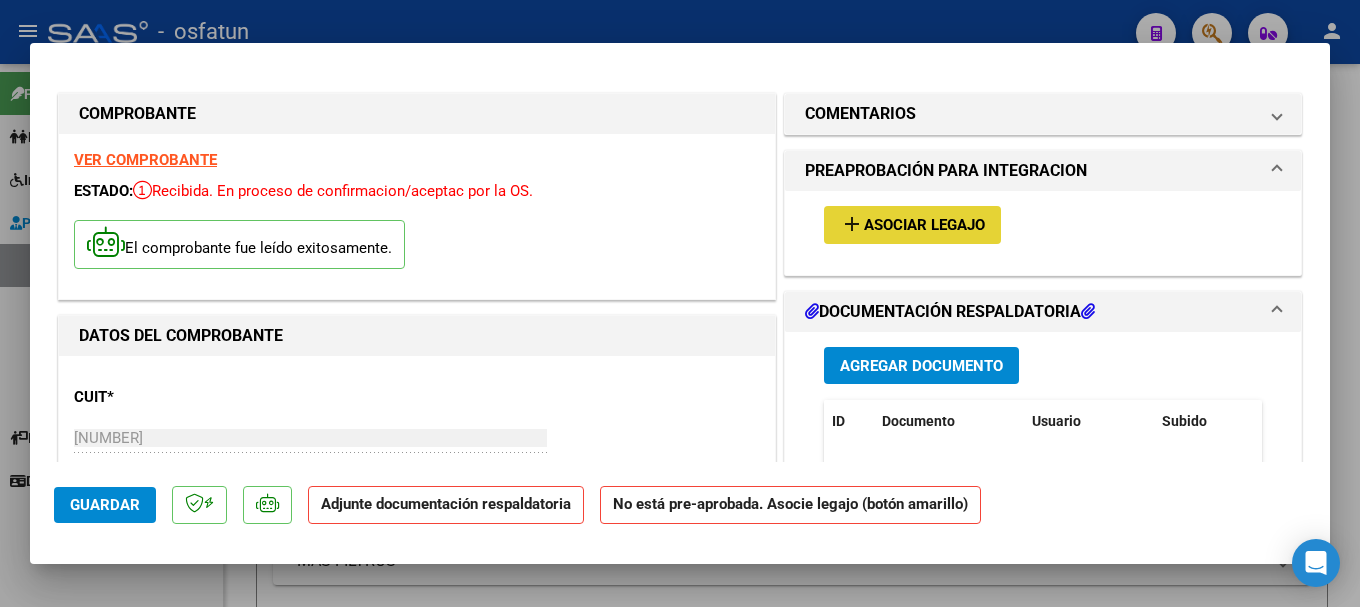 click on "Asociar Legajo" at bounding box center [924, 226] 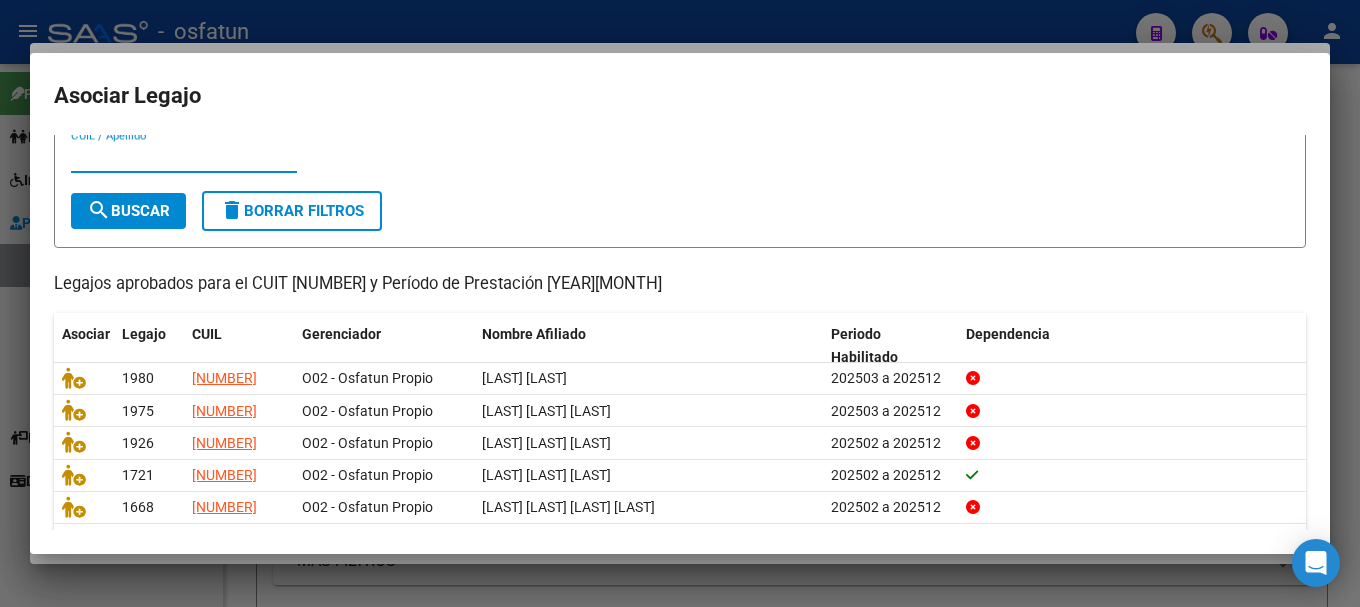 scroll, scrollTop: 100, scrollLeft: 0, axis: vertical 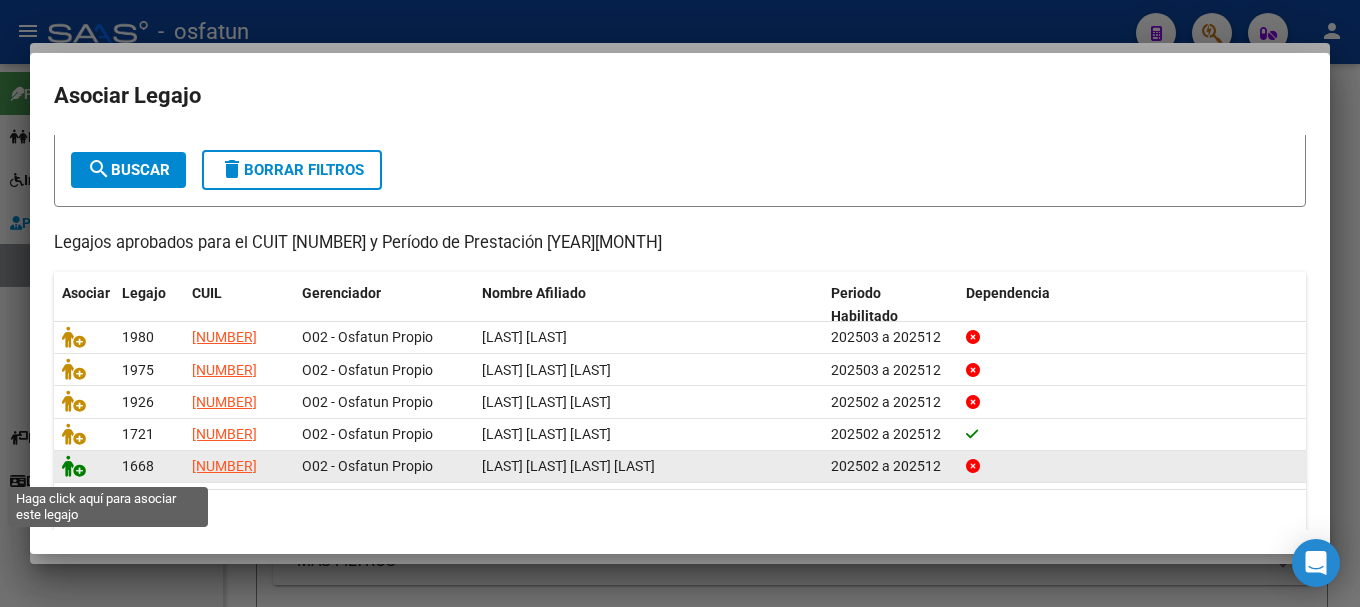 click 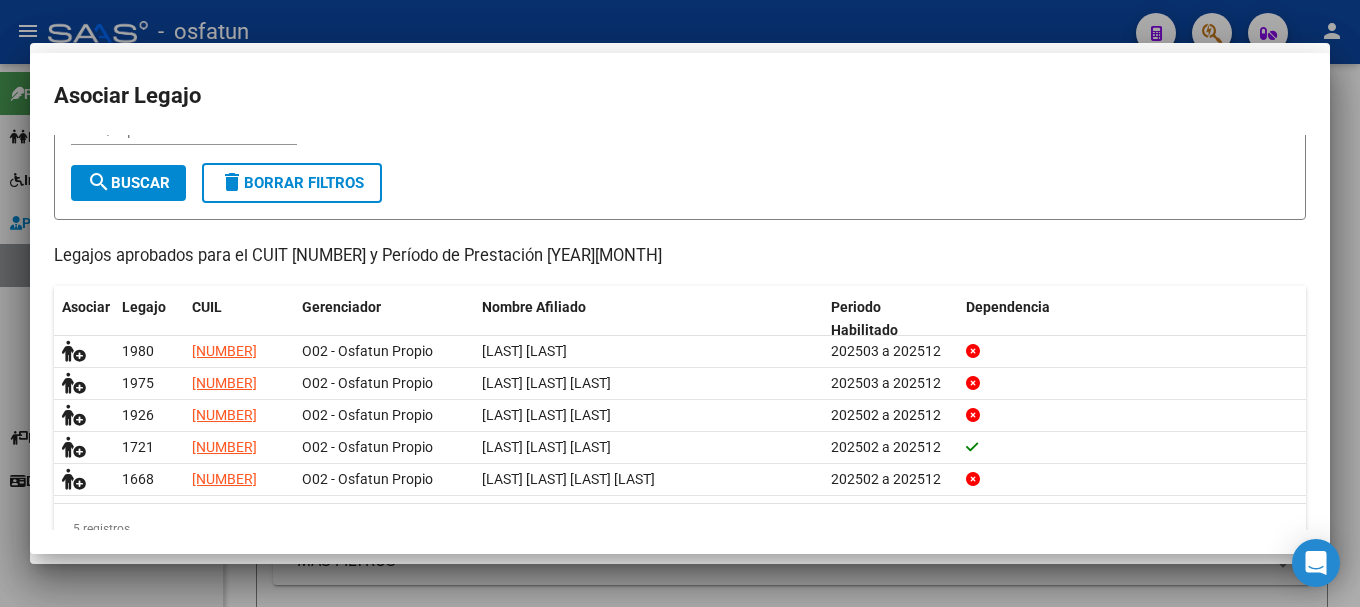 scroll, scrollTop: 0, scrollLeft: 0, axis: both 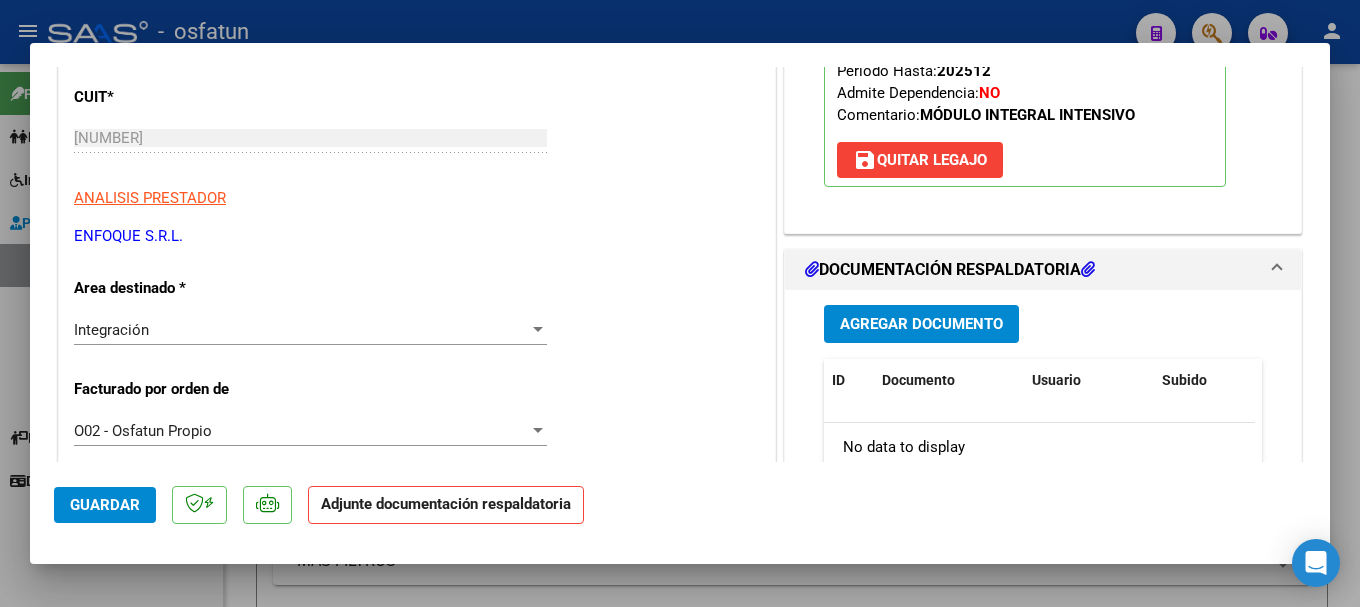 click on "Agregar Documento" at bounding box center (921, 325) 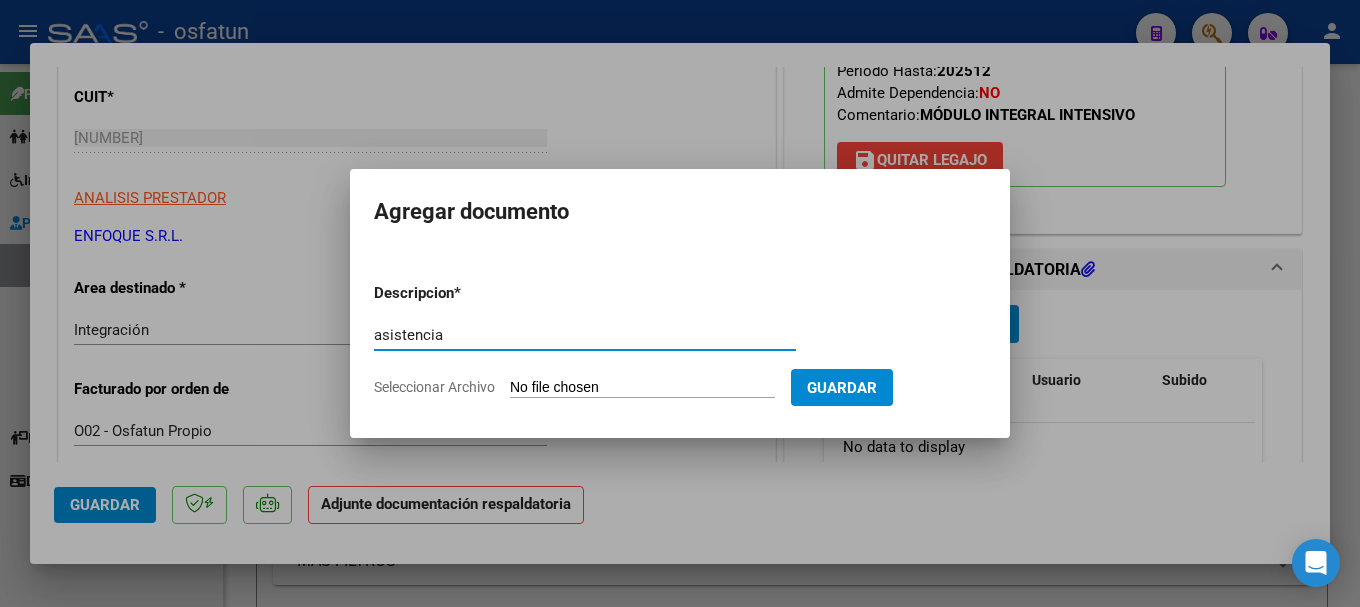 type on "asistencia" 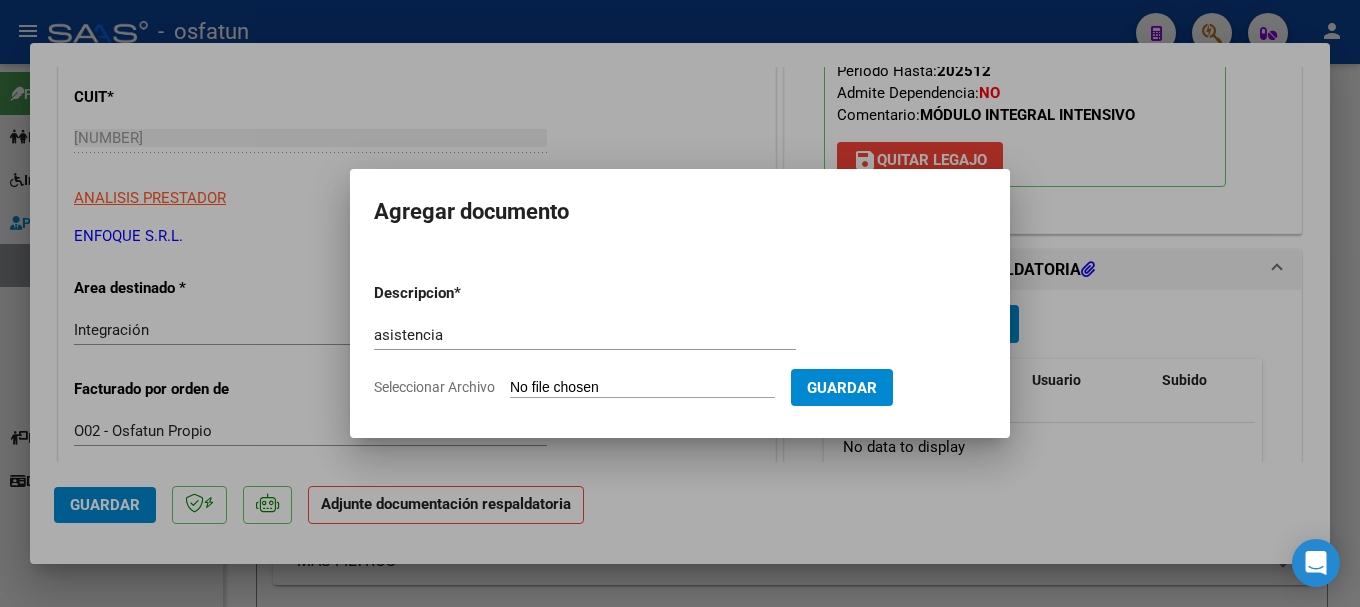 type on "[FILENAME]" 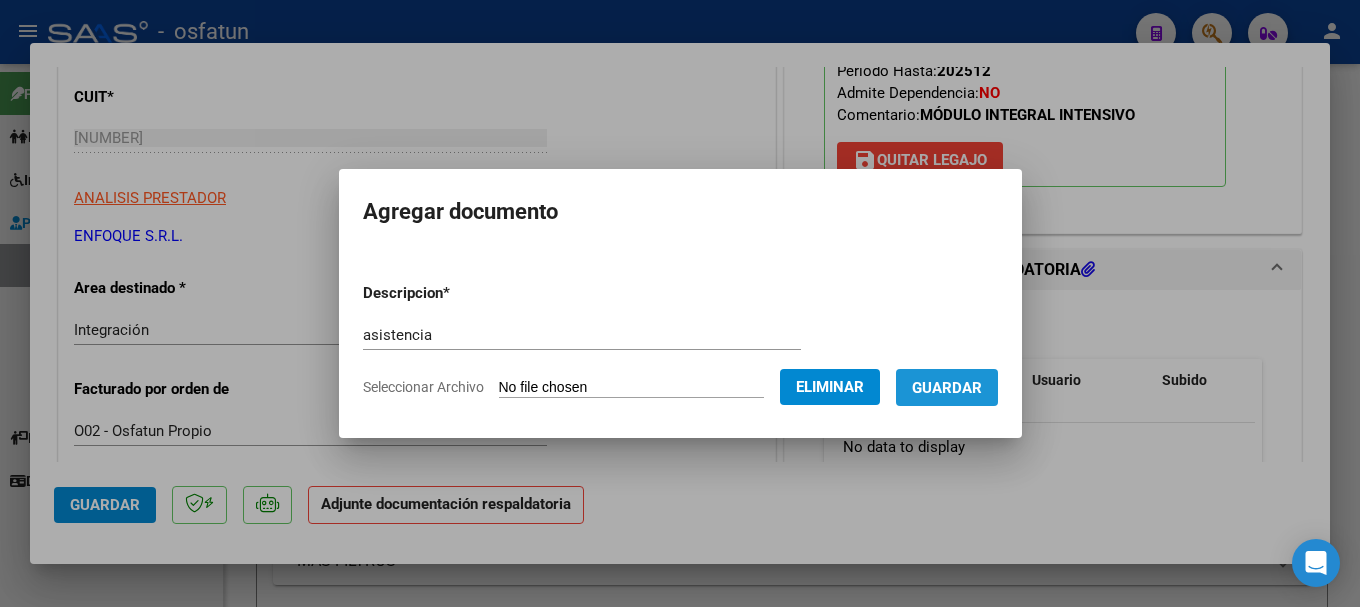 click on "Guardar" at bounding box center (947, 388) 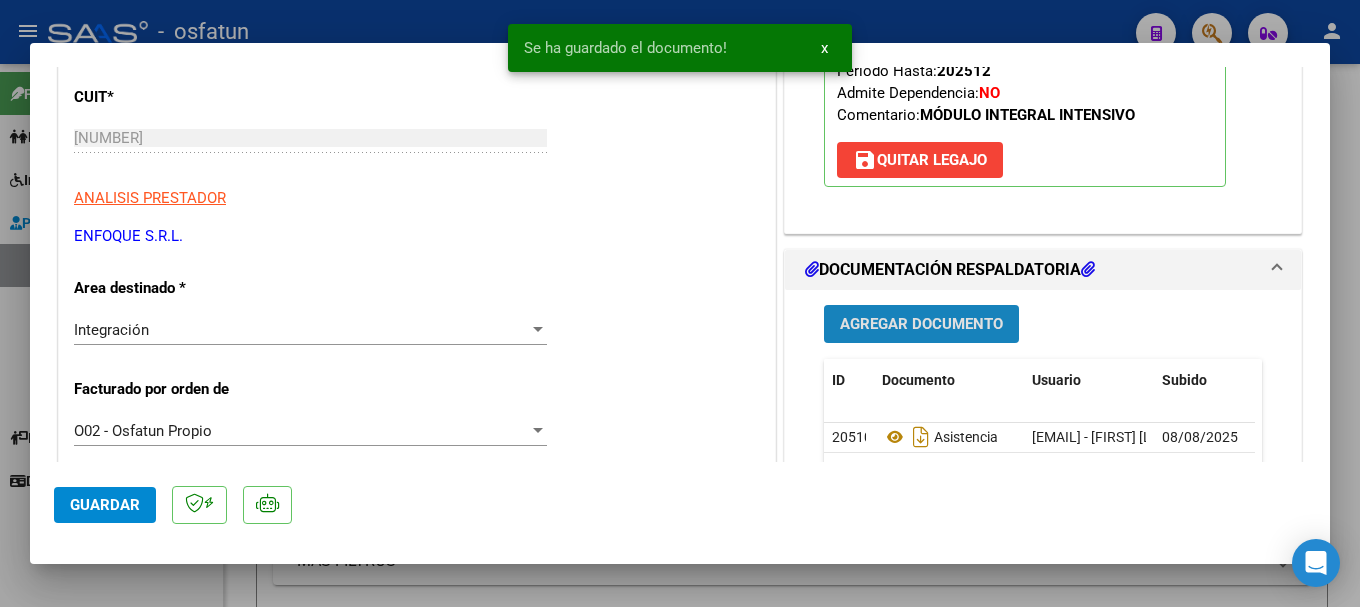 click on "Agregar Documento" at bounding box center [921, 325] 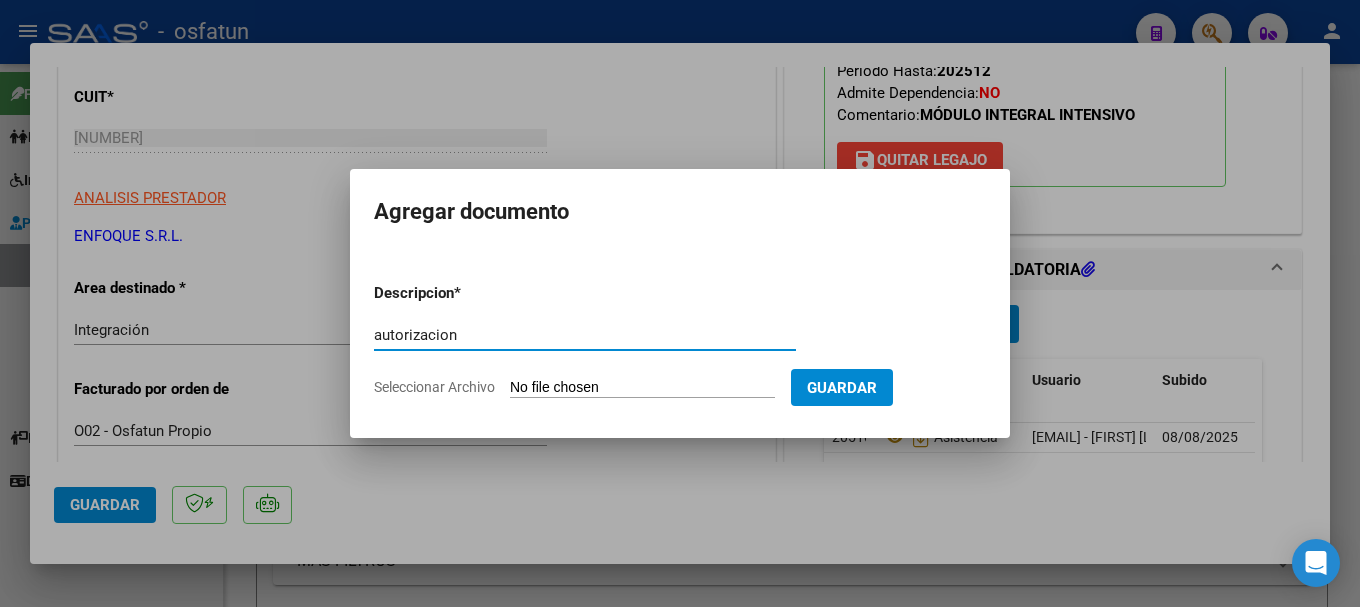 type on "autorizacion" 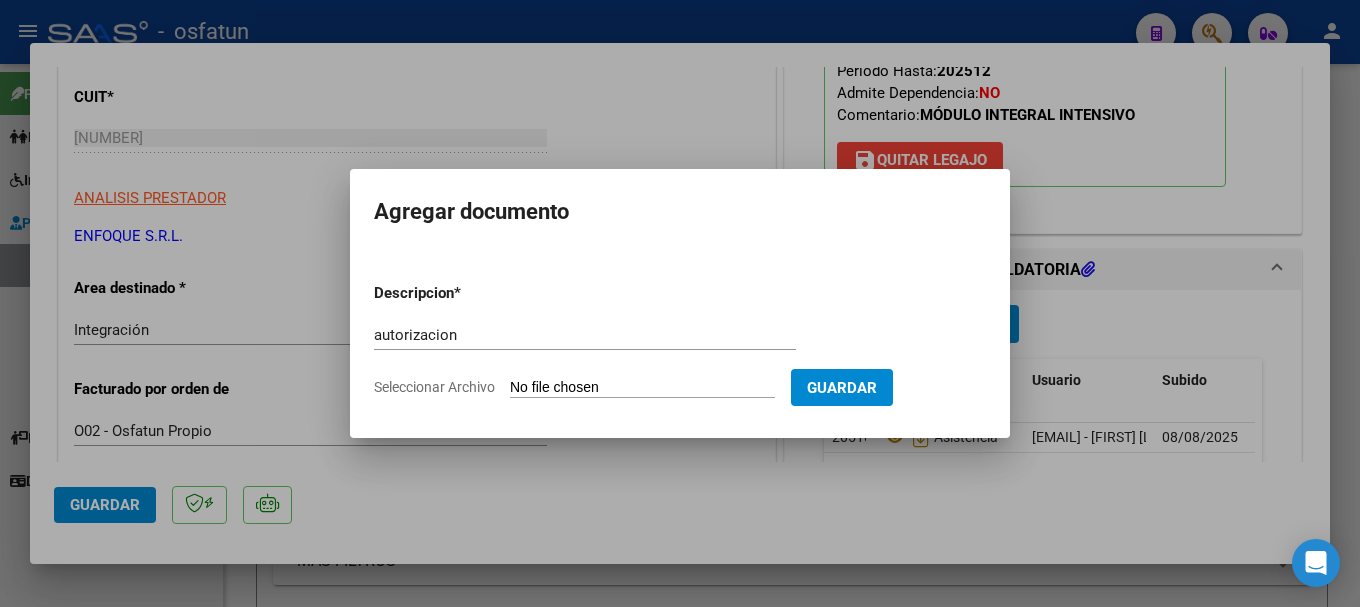 click on "Seleccionar Archivo" at bounding box center (642, 388) 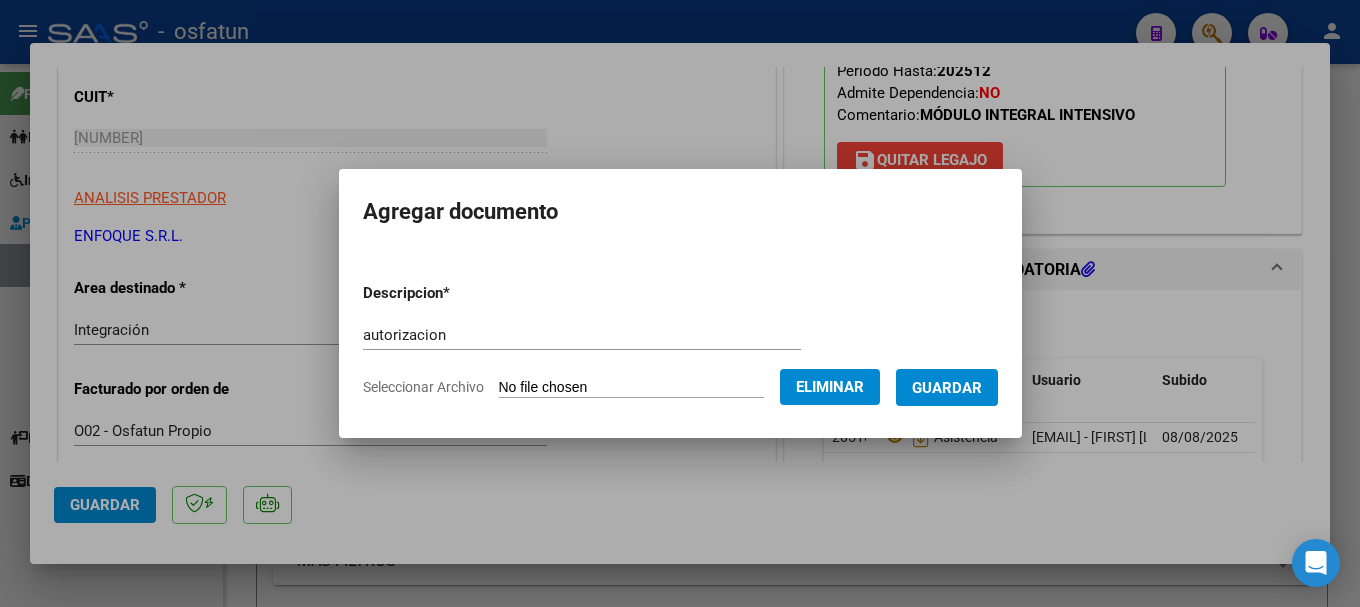 click on "Guardar" at bounding box center [947, 388] 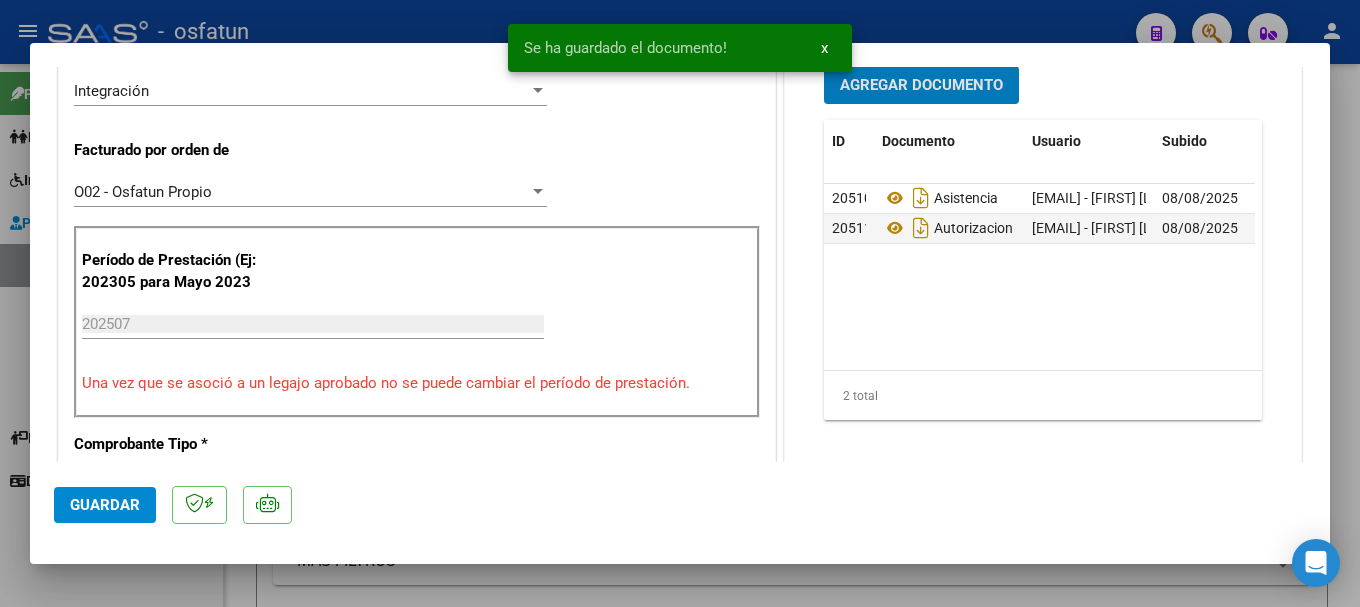 scroll, scrollTop: 600, scrollLeft: 0, axis: vertical 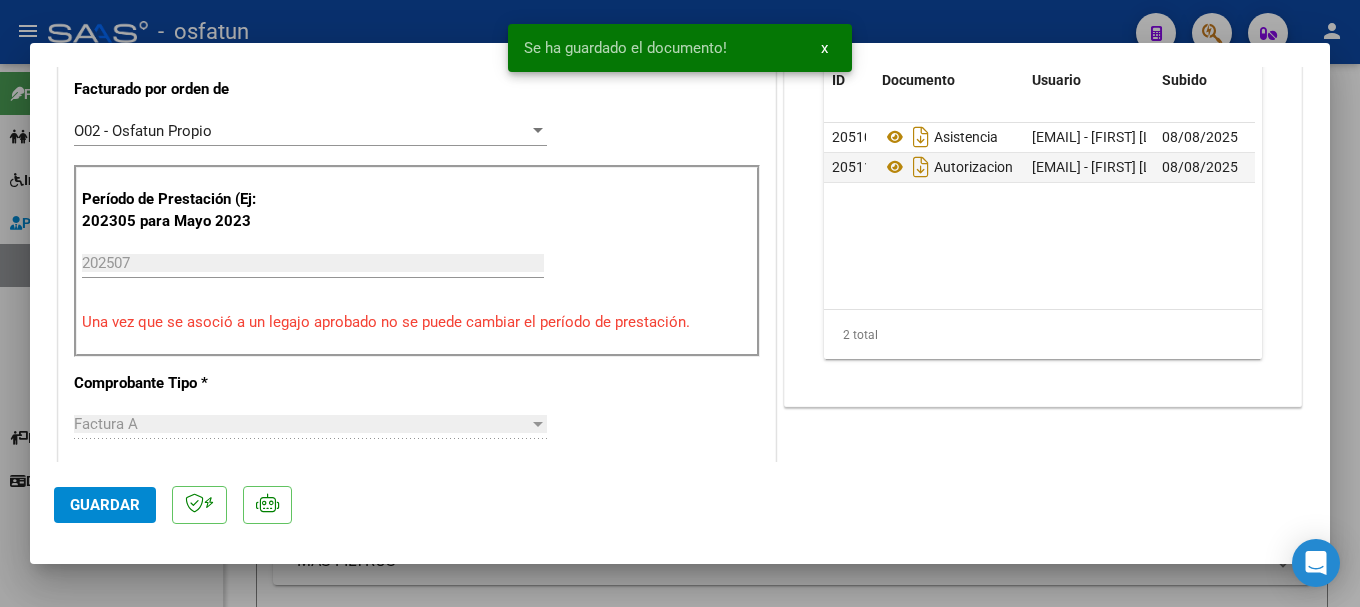 click on "Guardar" 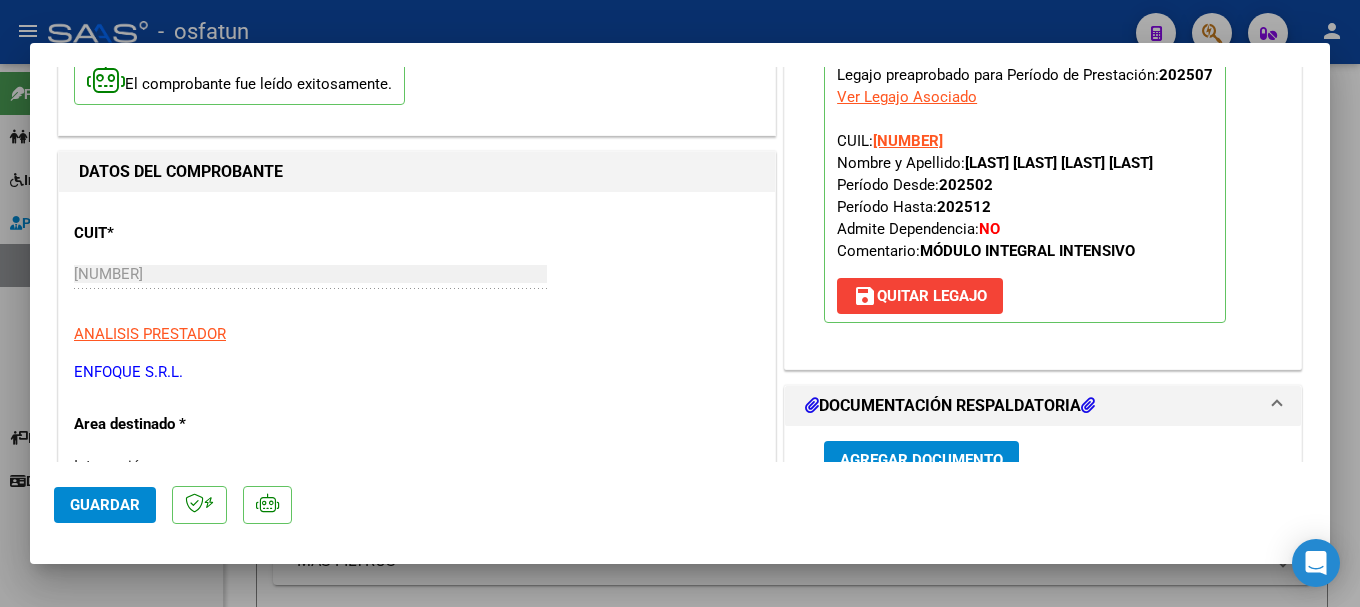 scroll, scrollTop: 100, scrollLeft: 0, axis: vertical 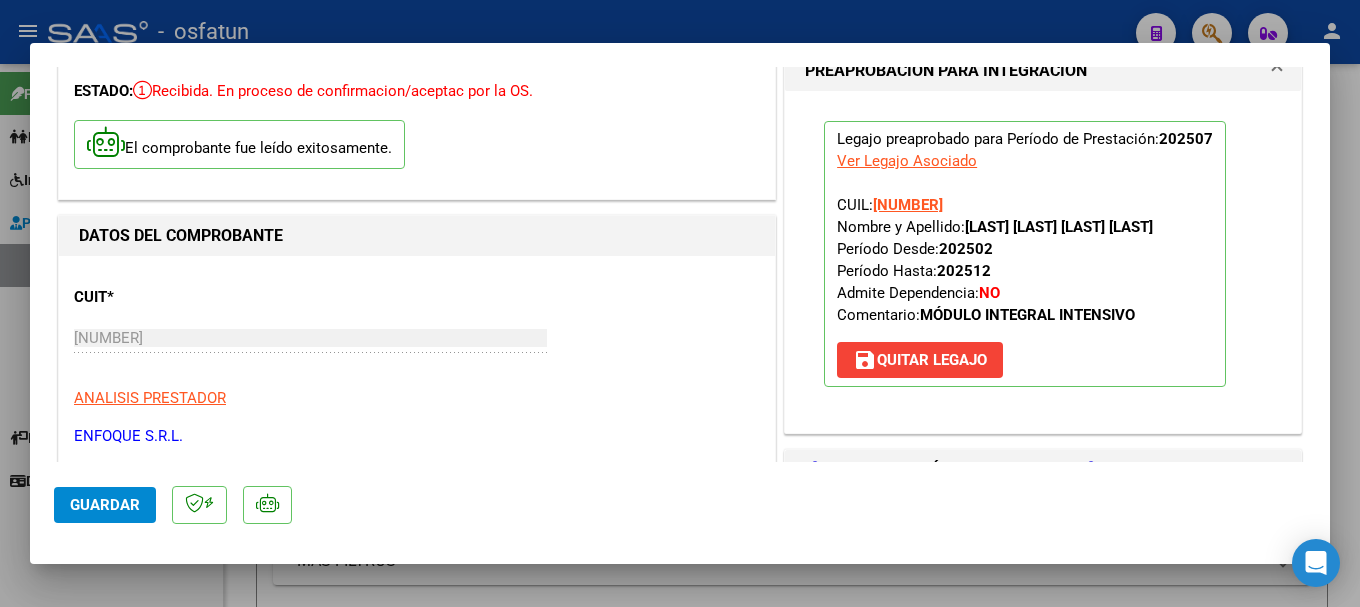 click on "Guardar" 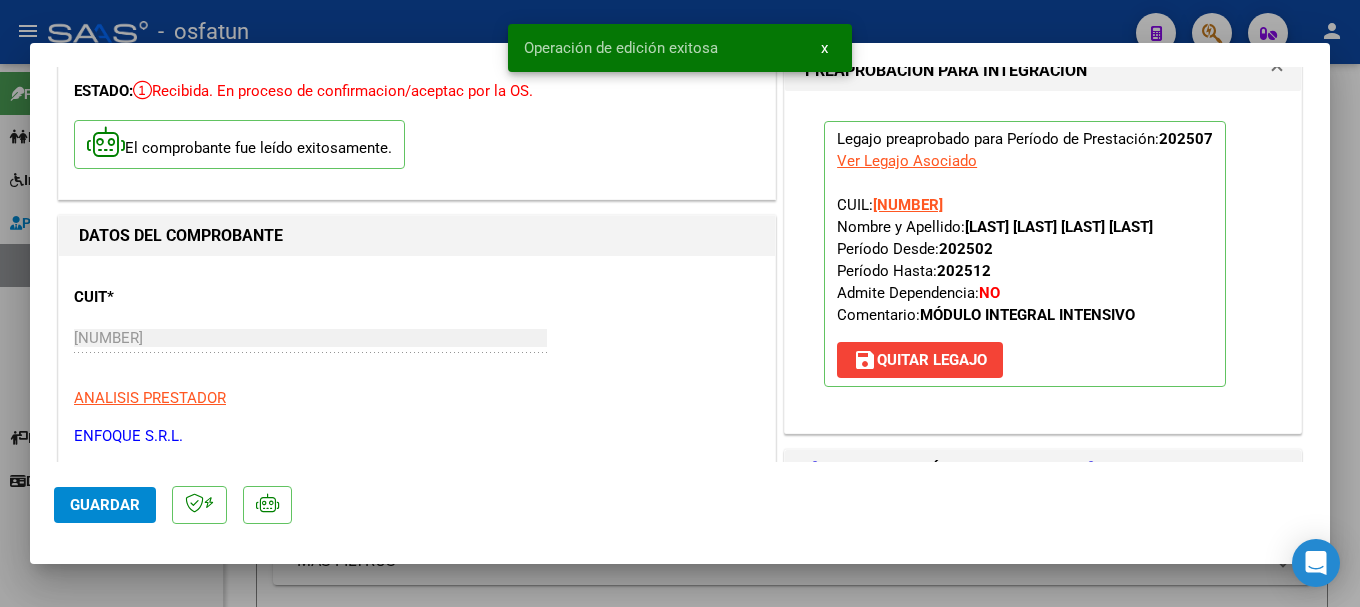 click at bounding box center (680, 303) 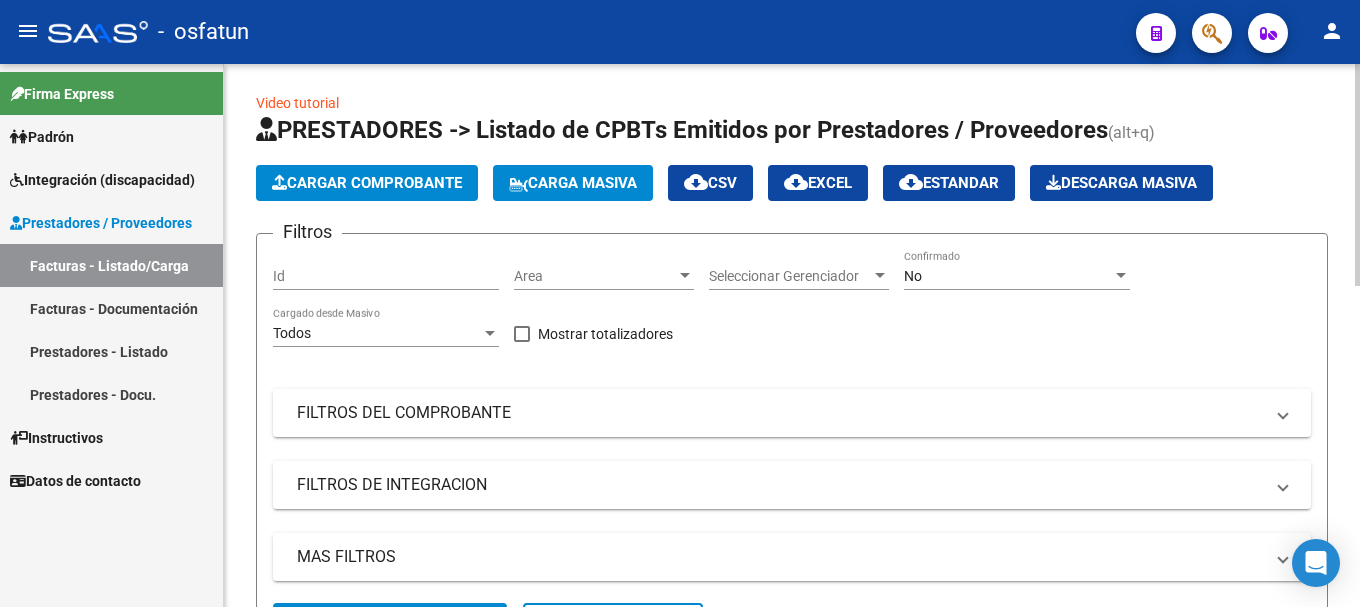 scroll, scrollTop: 0, scrollLeft: 0, axis: both 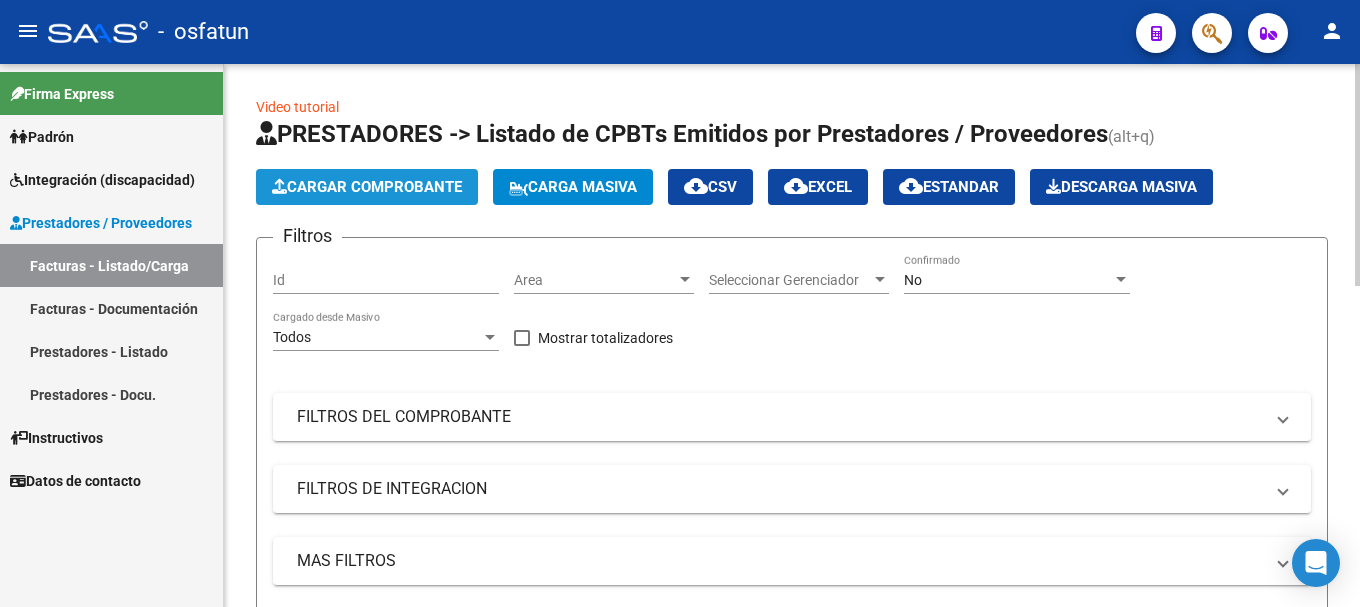 click on "Cargar Comprobante" 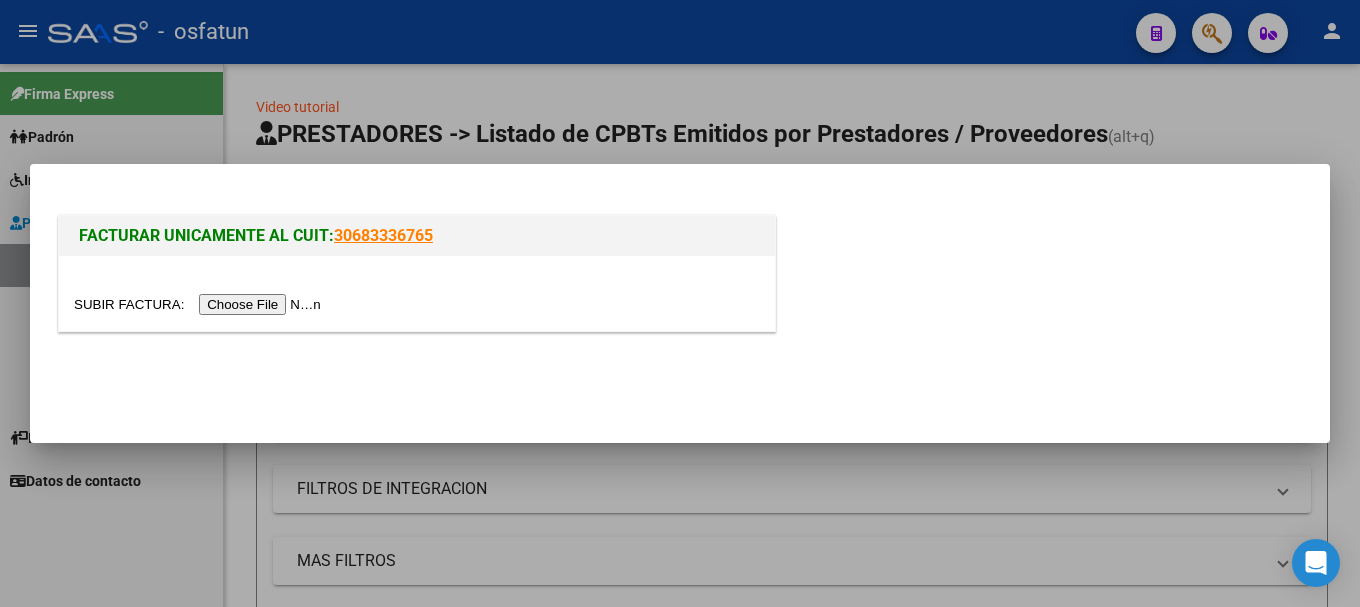 click at bounding box center (200, 304) 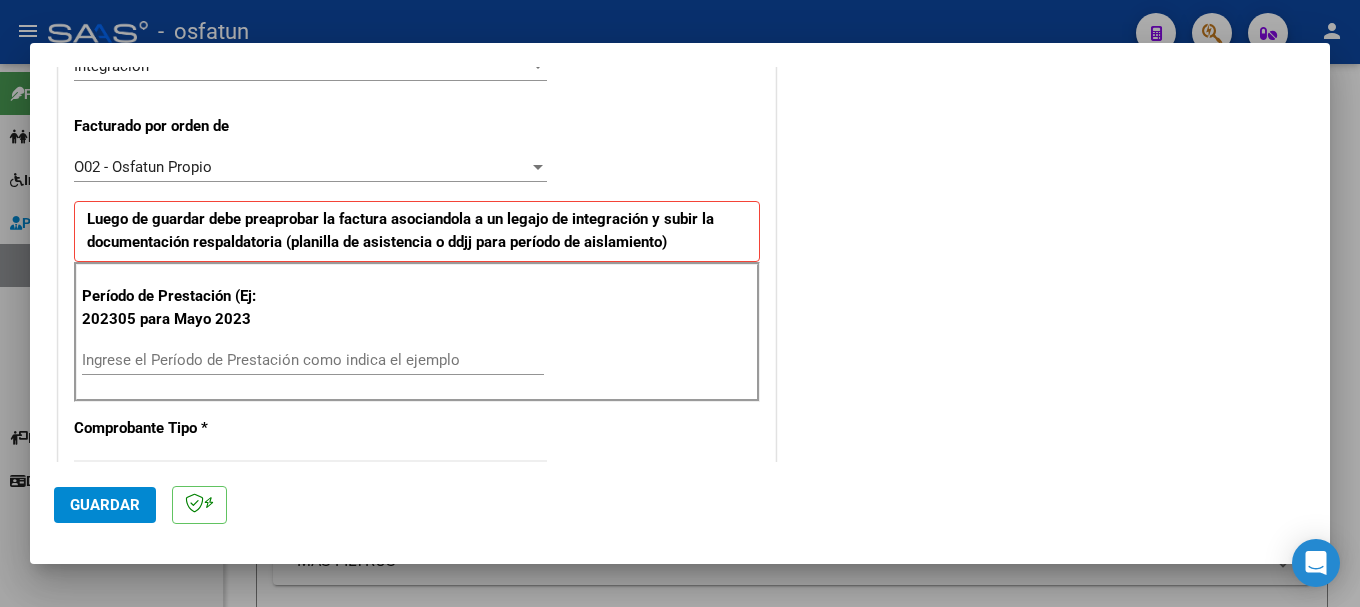 scroll, scrollTop: 600, scrollLeft: 0, axis: vertical 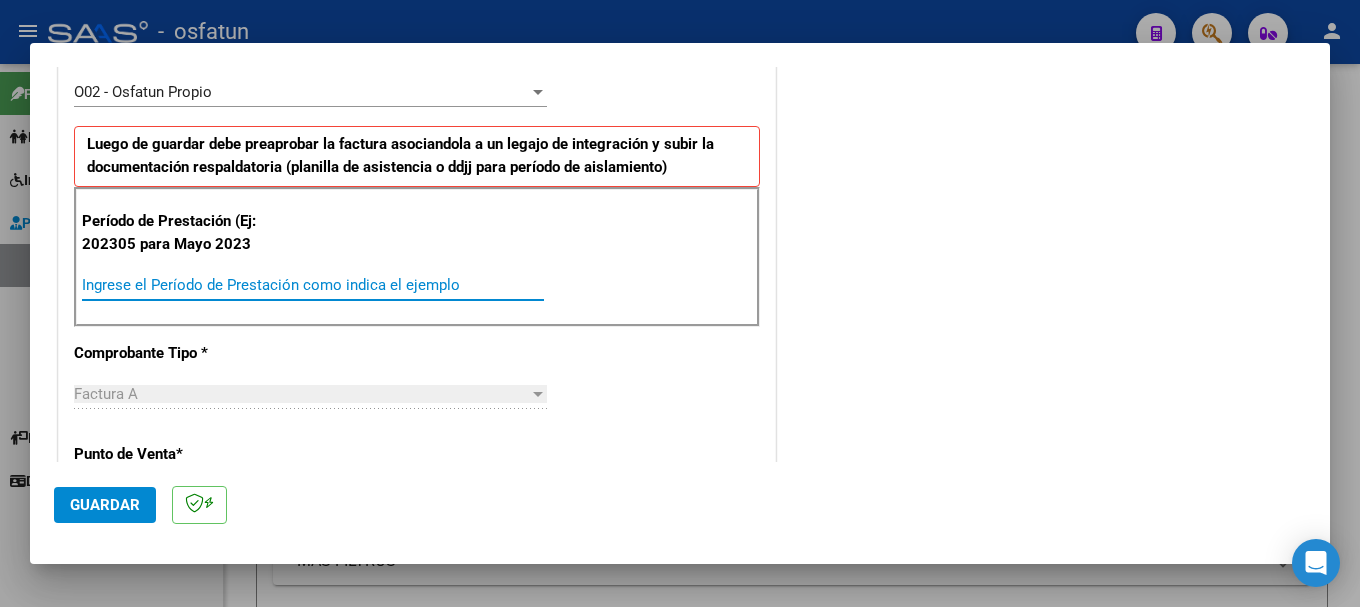 click on "Ingrese el Período de Prestación como indica el ejemplo" at bounding box center (313, 285) 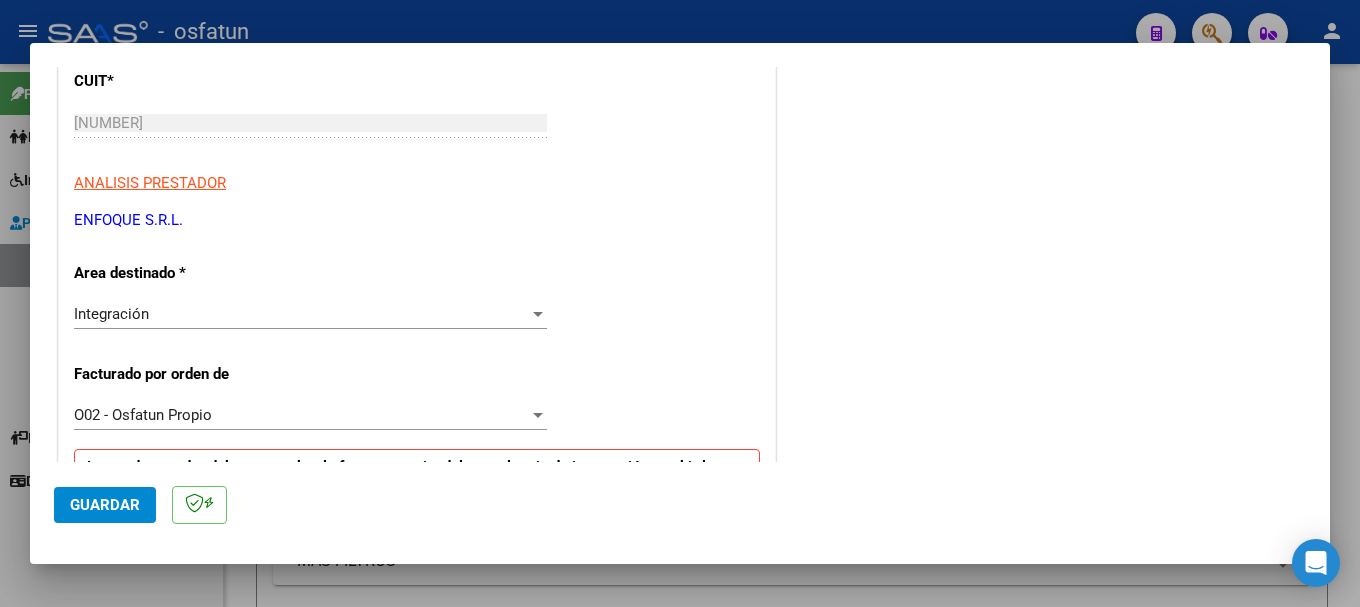 scroll, scrollTop: 700, scrollLeft: 0, axis: vertical 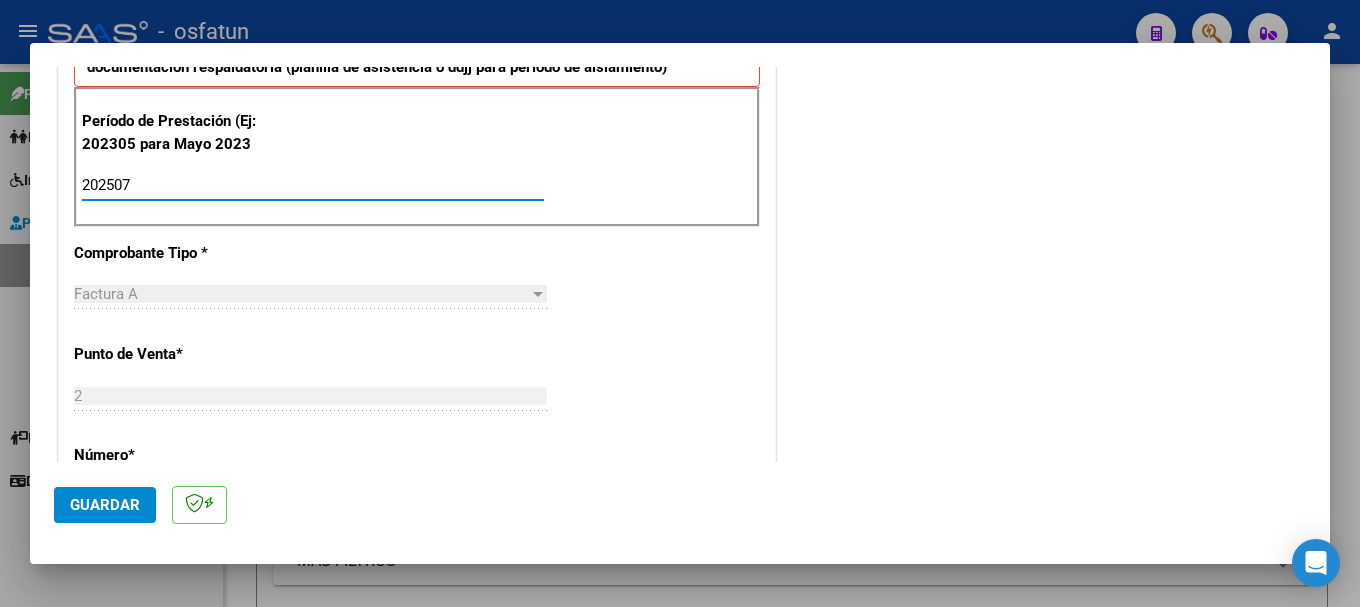 type on "202507" 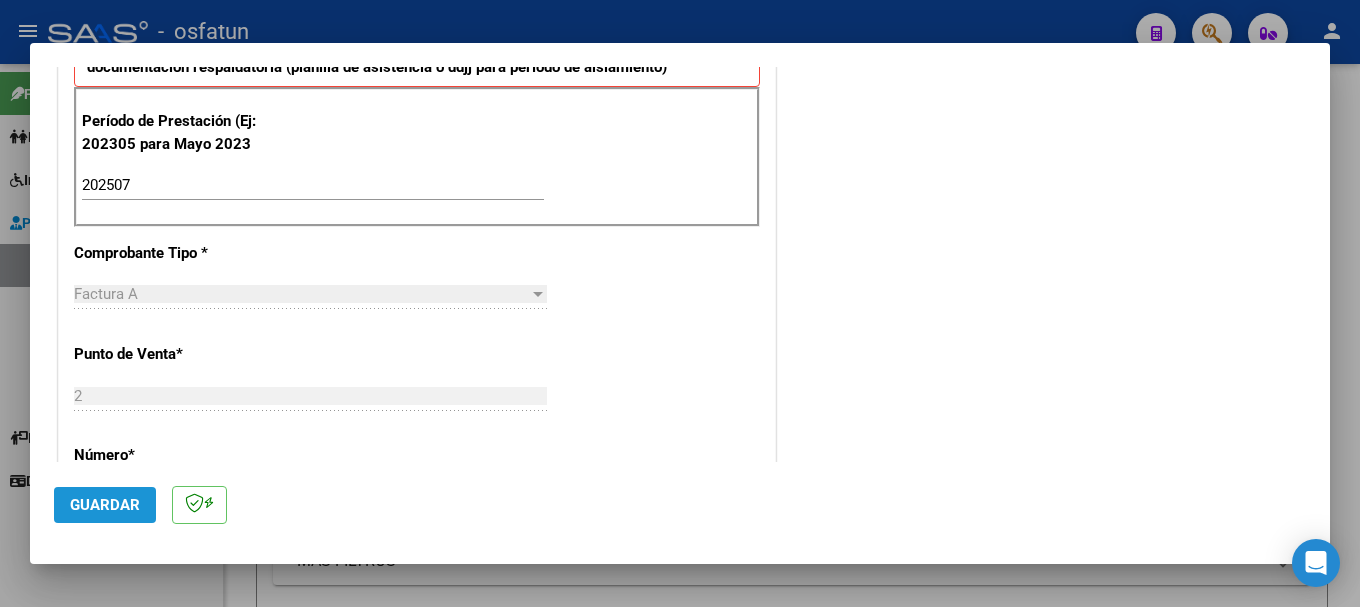 click on "Guardar" 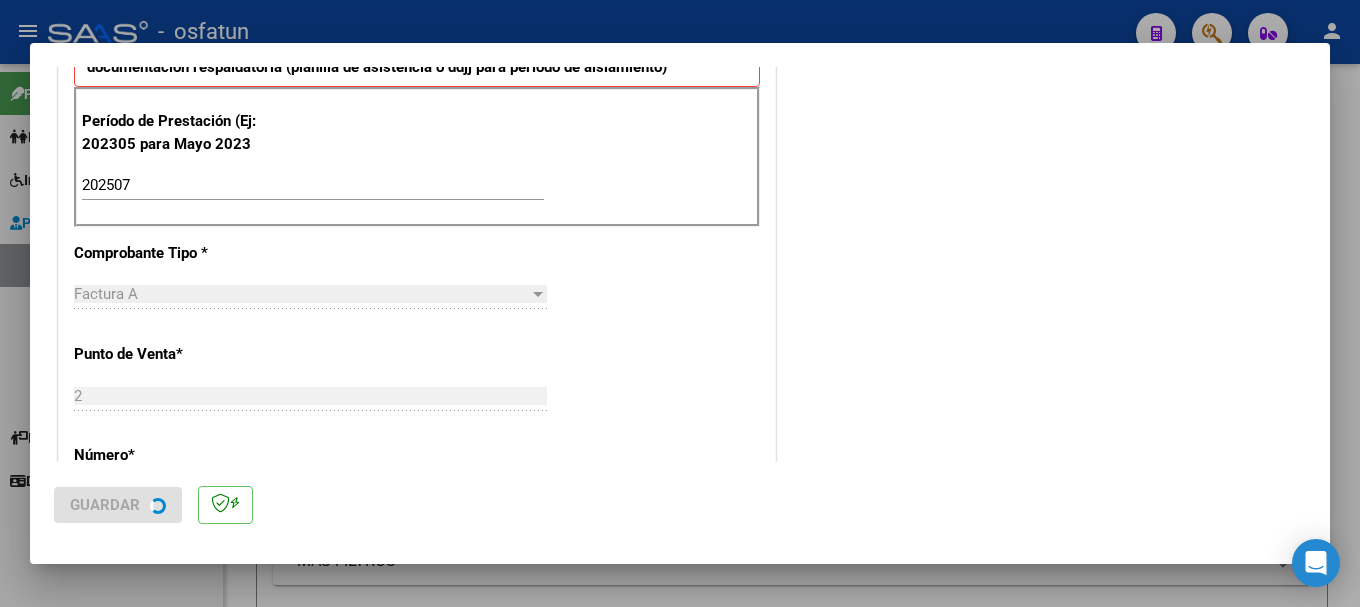 scroll, scrollTop: 0, scrollLeft: 0, axis: both 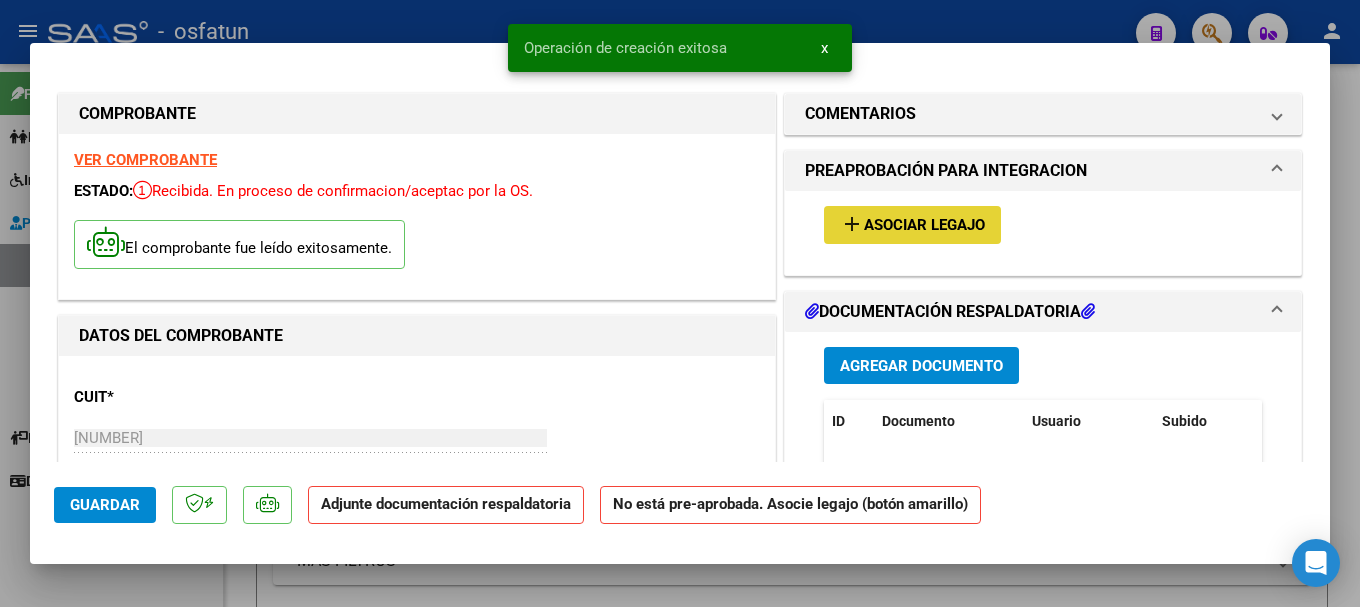 click on "Asociar Legajo" at bounding box center (924, 226) 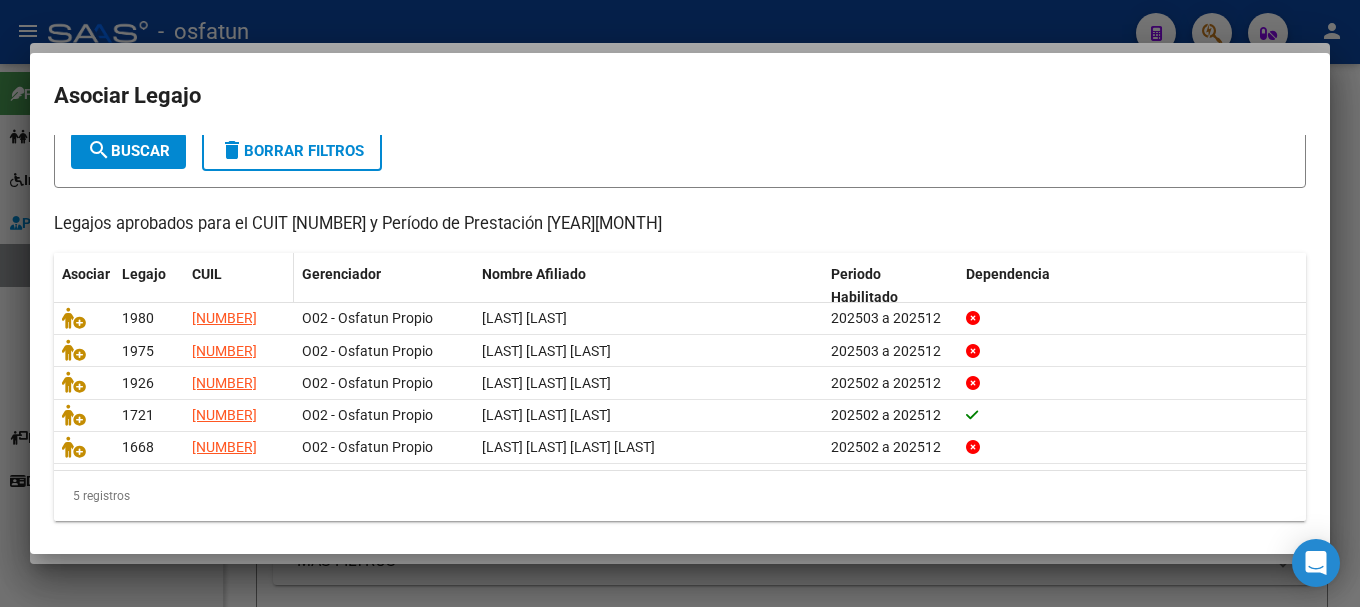 scroll, scrollTop: 131, scrollLeft: 0, axis: vertical 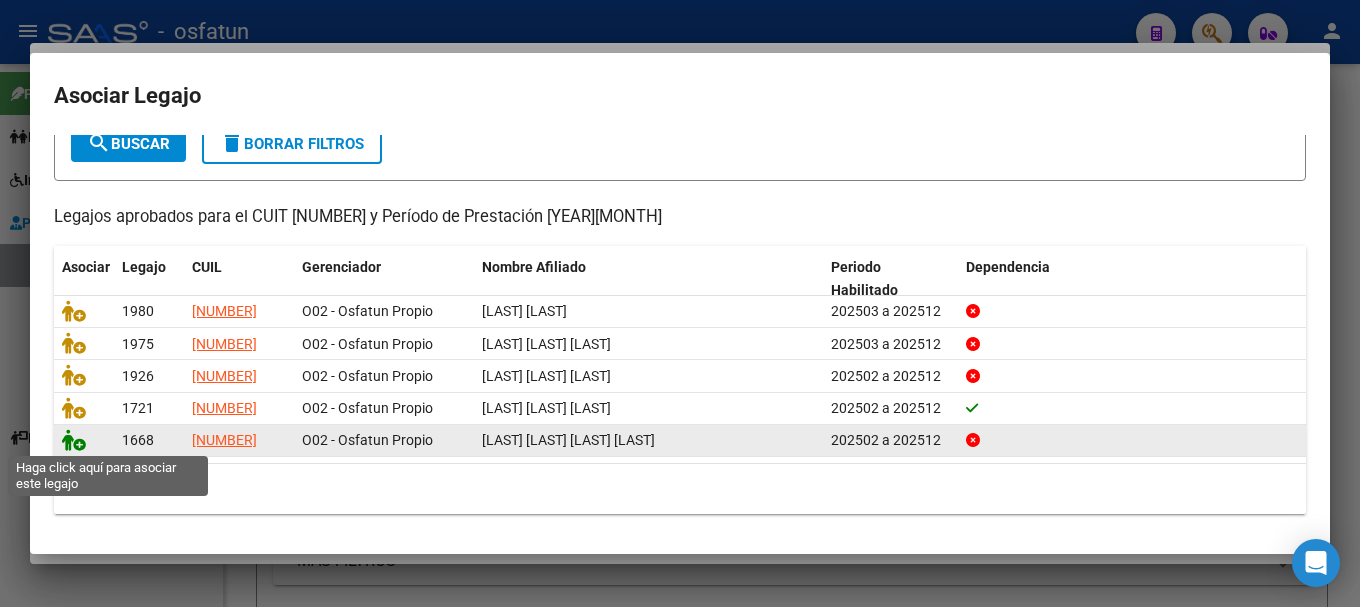 click 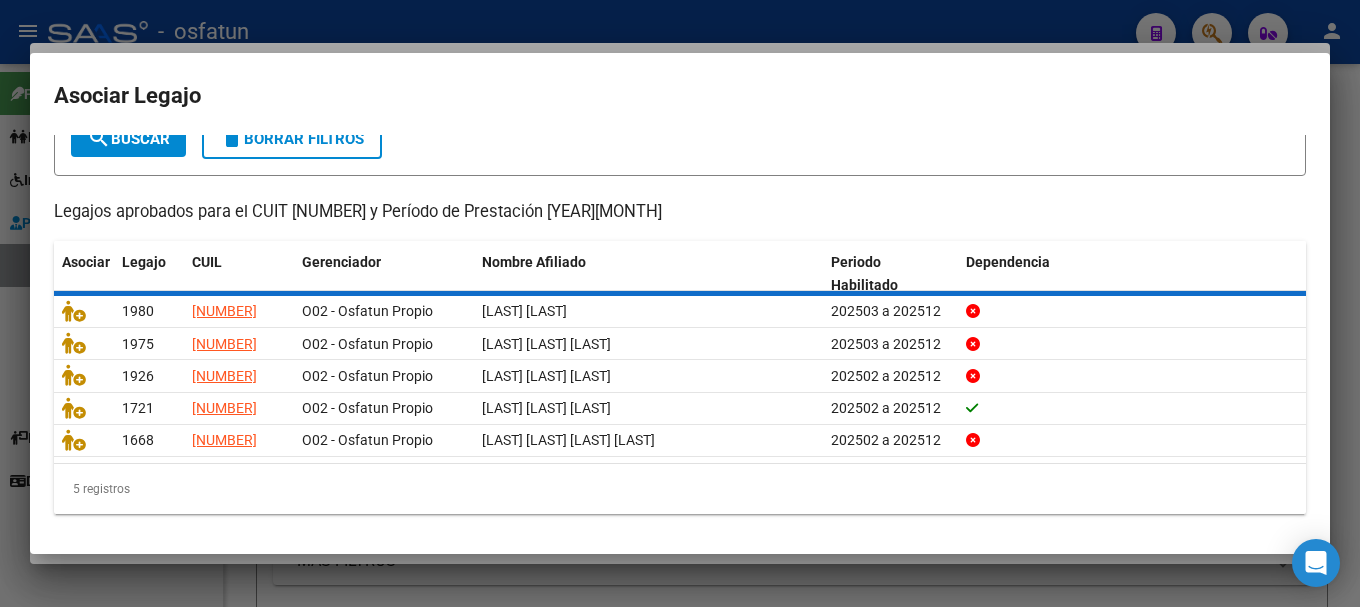 scroll, scrollTop: 0, scrollLeft: 0, axis: both 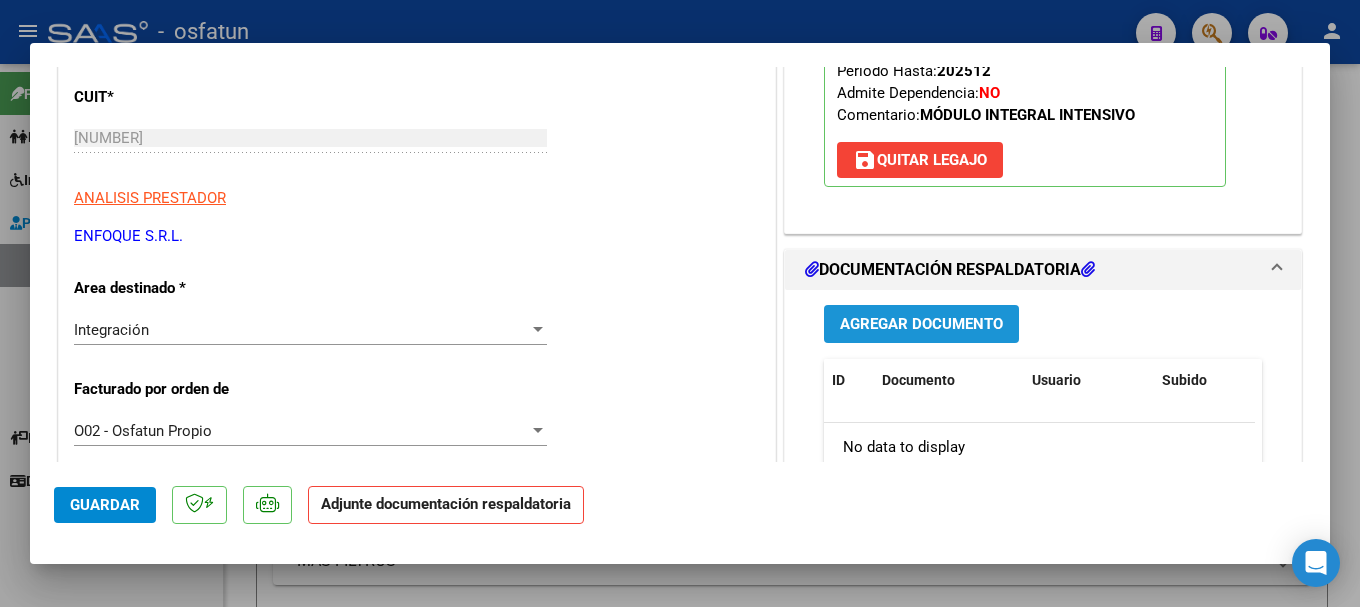 click on "Agregar Documento" at bounding box center (921, 323) 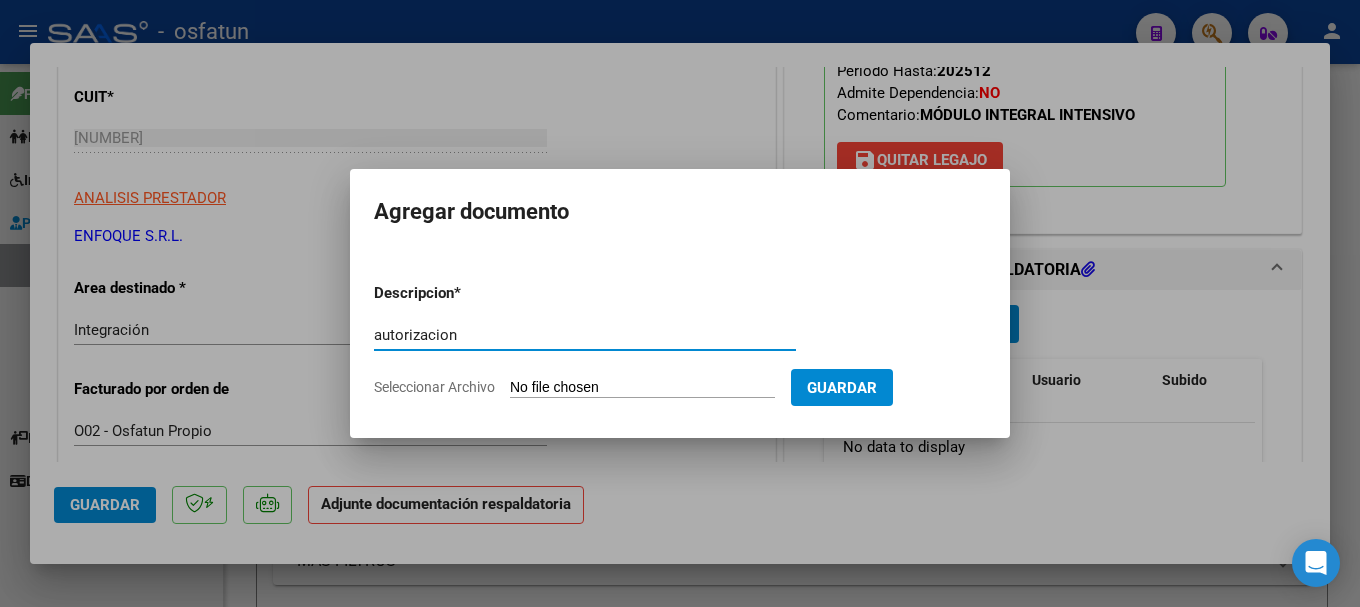 type on "autorizacion" 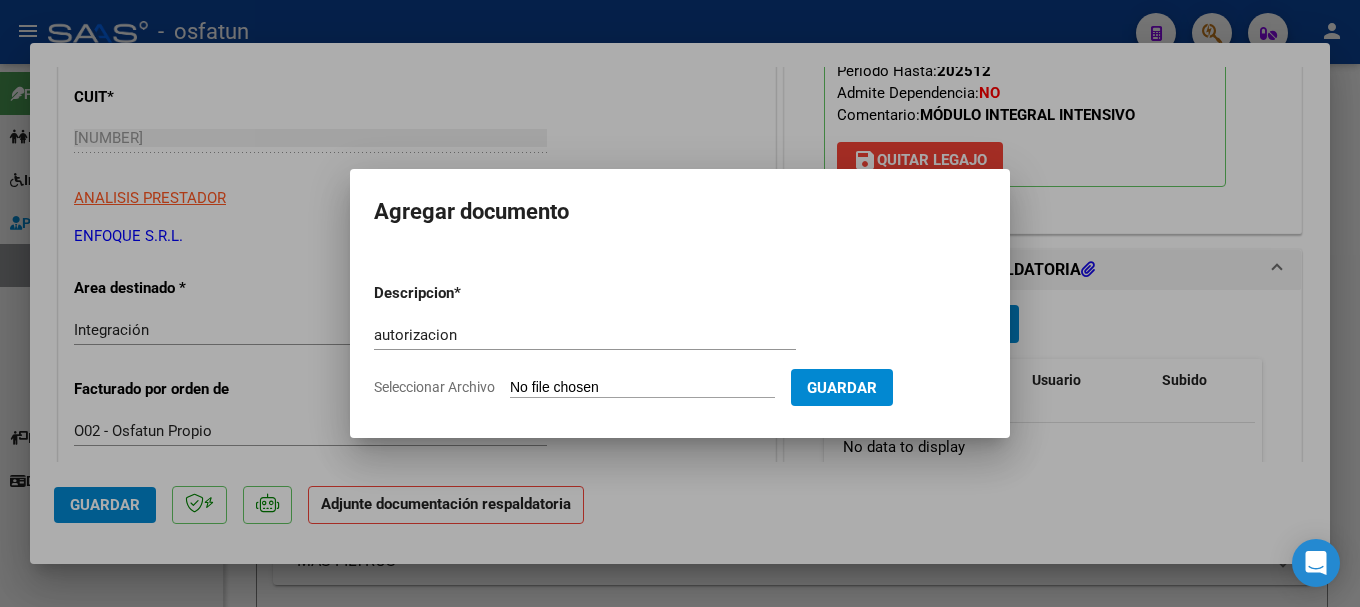 click on "Seleccionar Archivo" at bounding box center [642, 388] 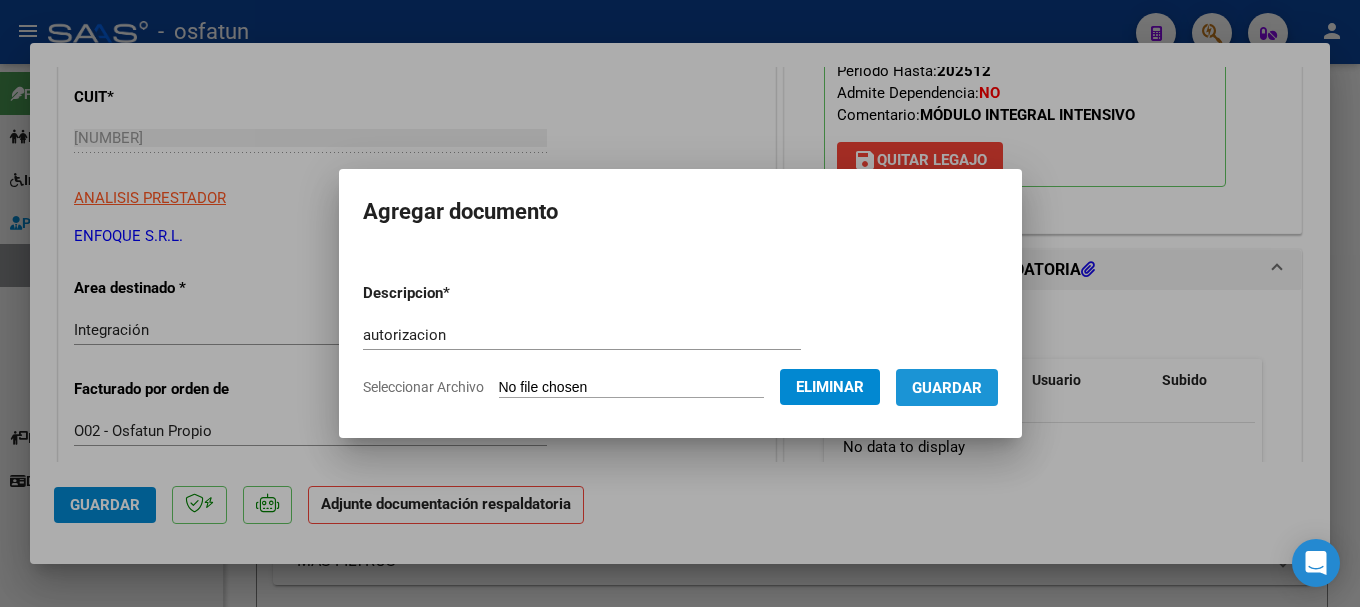 click on "Guardar" at bounding box center [947, 388] 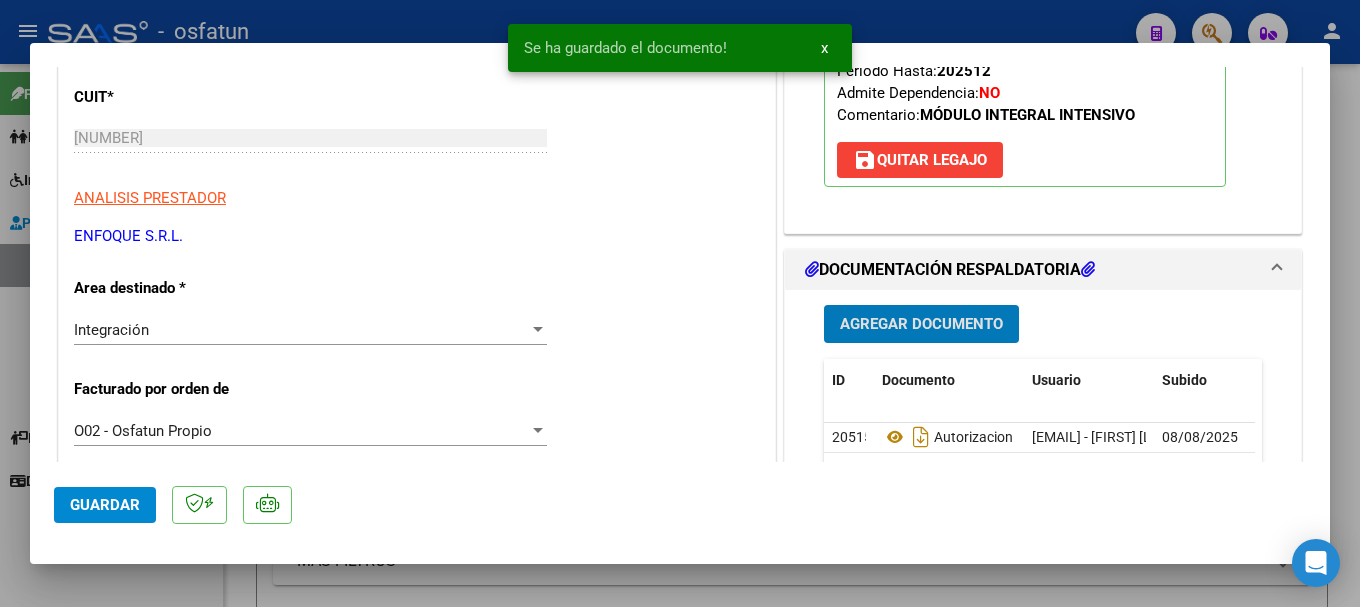click on "Agregar Documento" at bounding box center [921, 325] 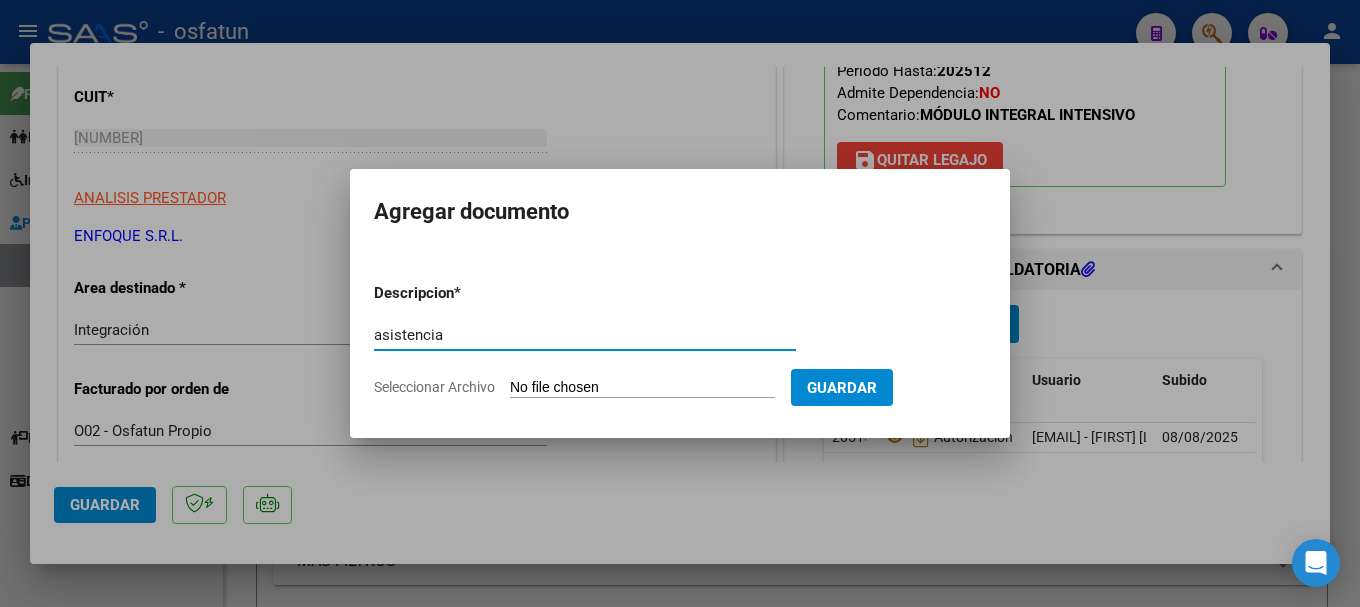 type on "asistencia" 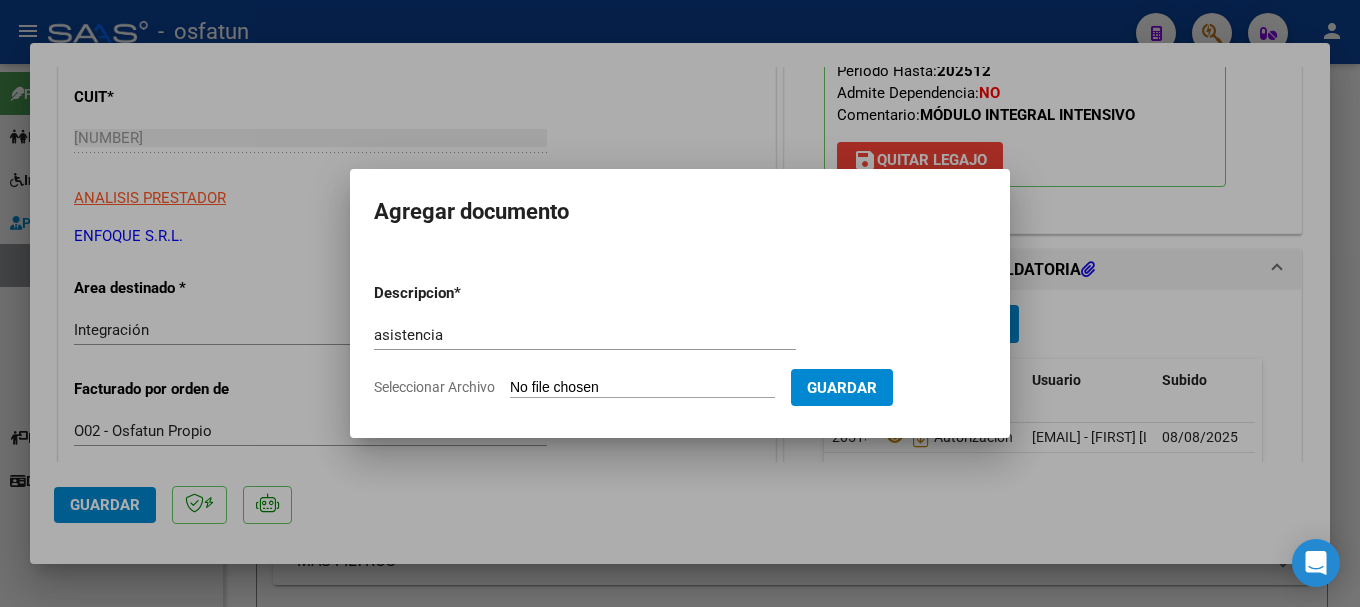 type on "[FILENAME]" 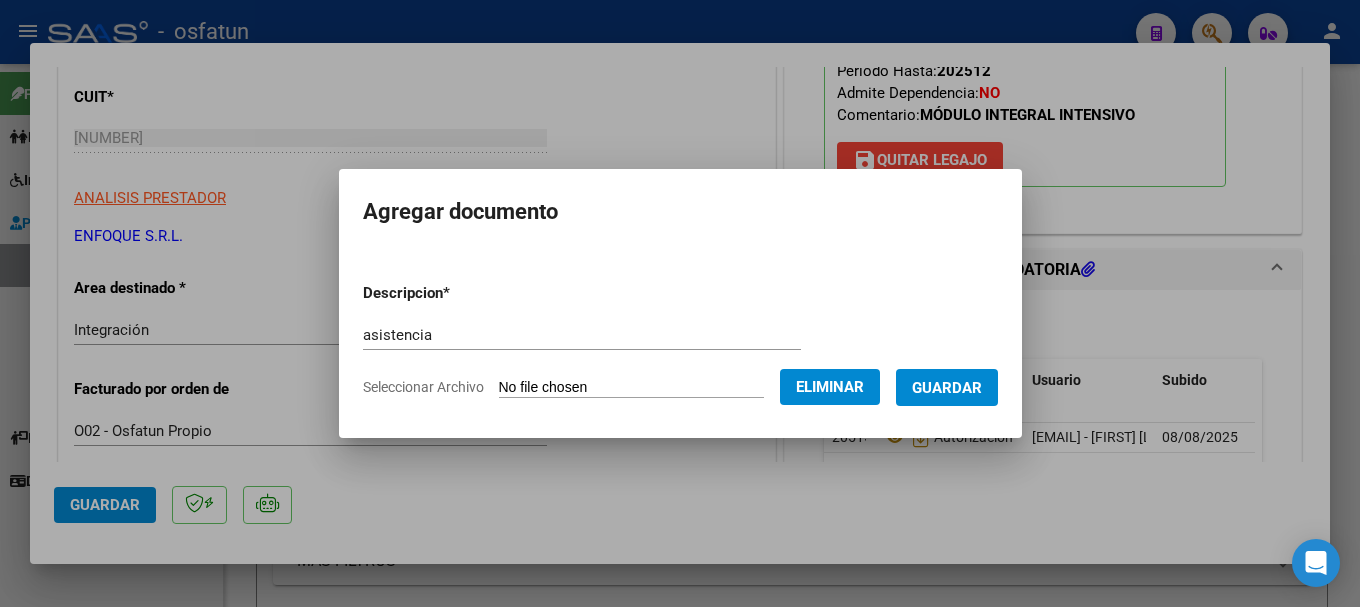 click on "Guardar" at bounding box center (947, 387) 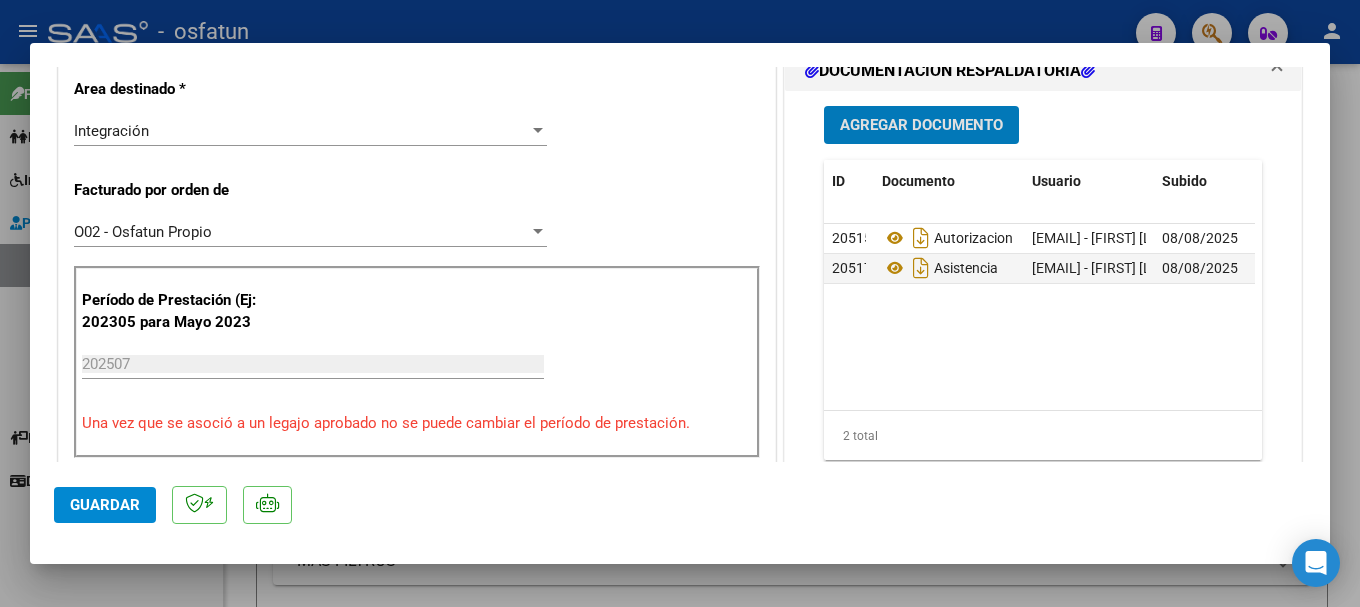scroll, scrollTop: 500, scrollLeft: 0, axis: vertical 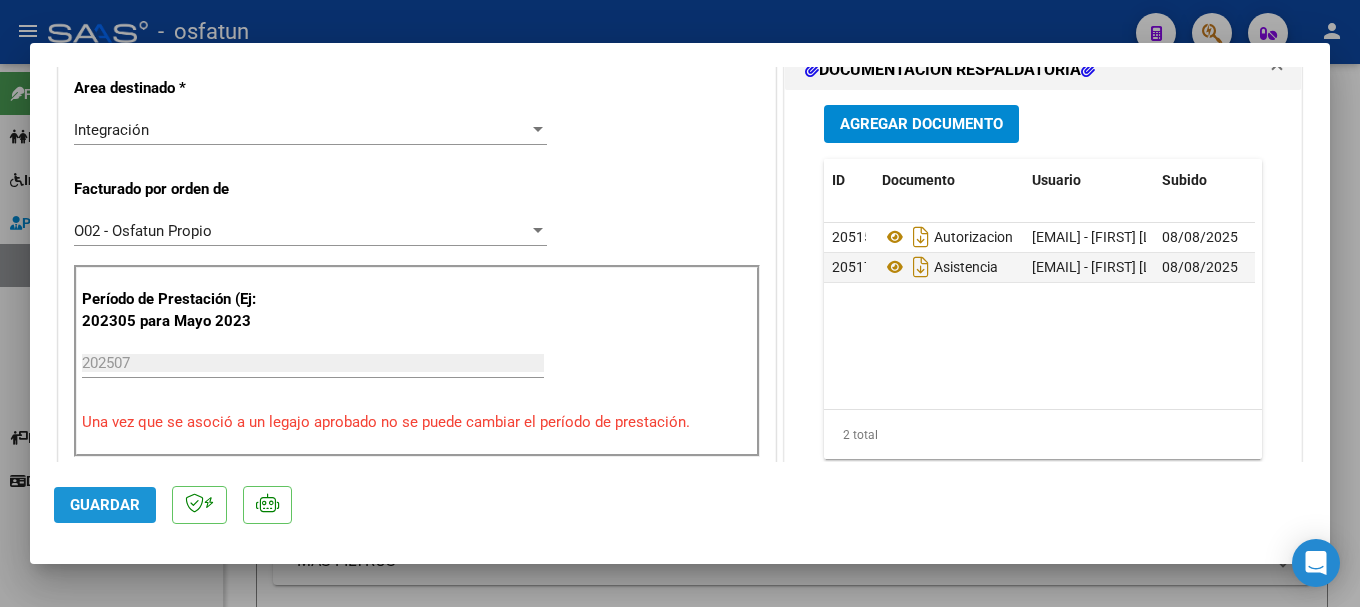 click on "Guardar" 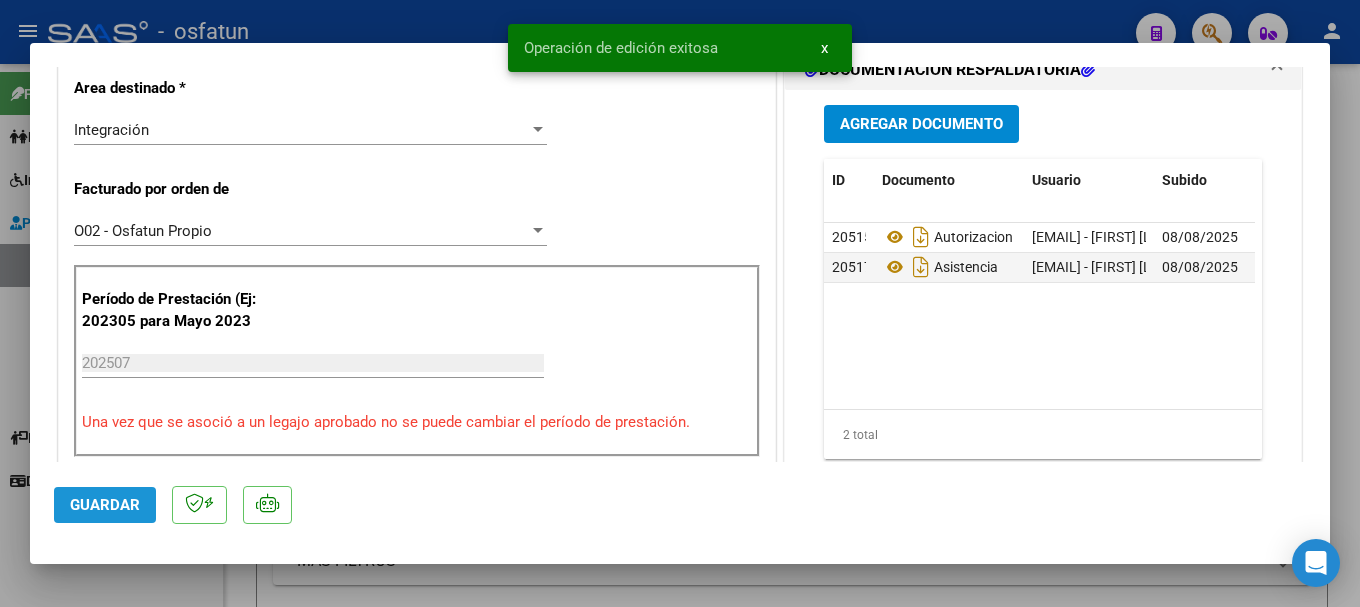 click on "Guardar" 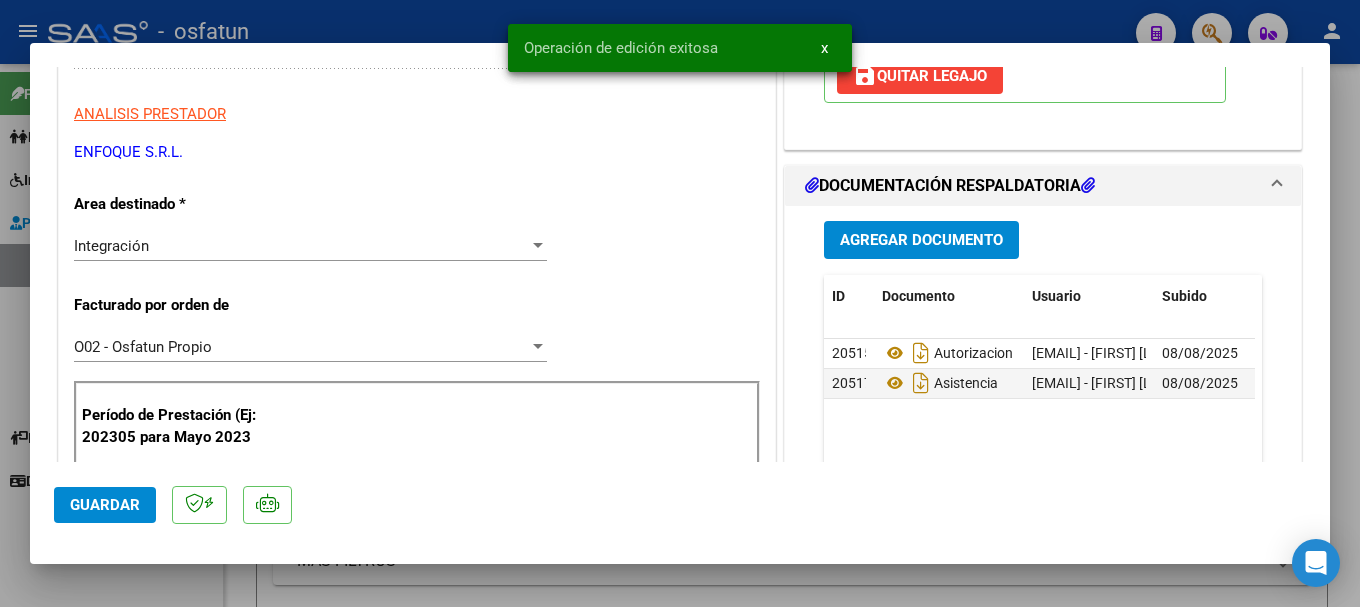 scroll, scrollTop: 0, scrollLeft: 0, axis: both 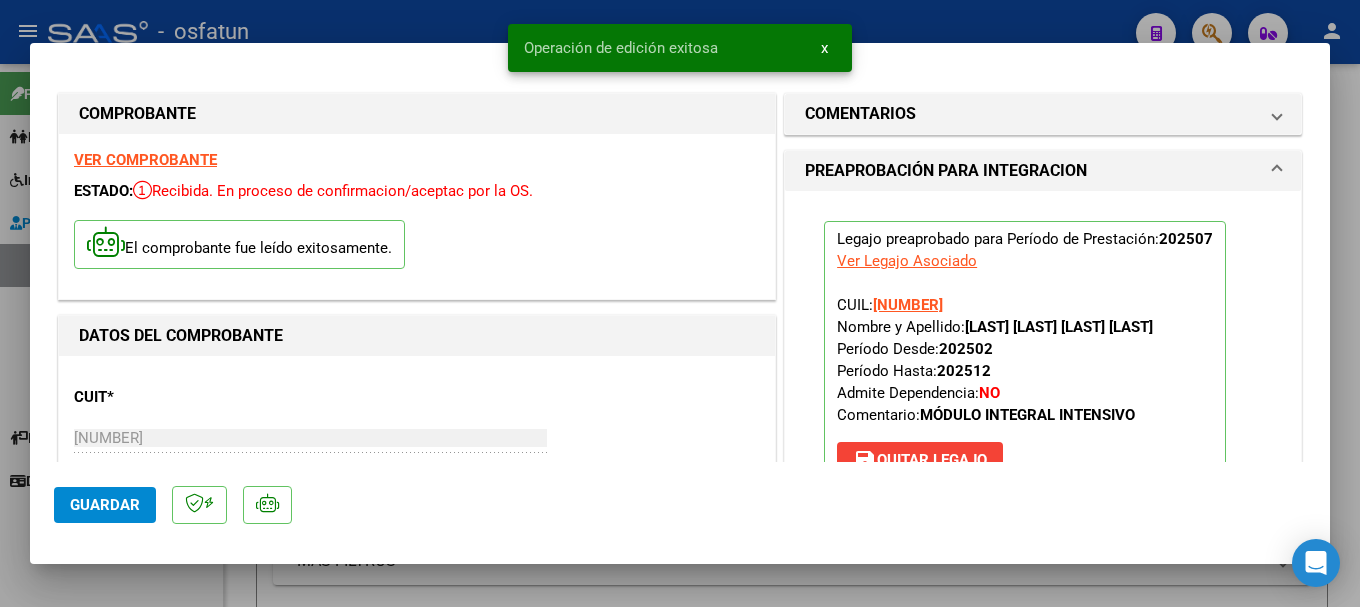 click at bounding box center (680, 303) 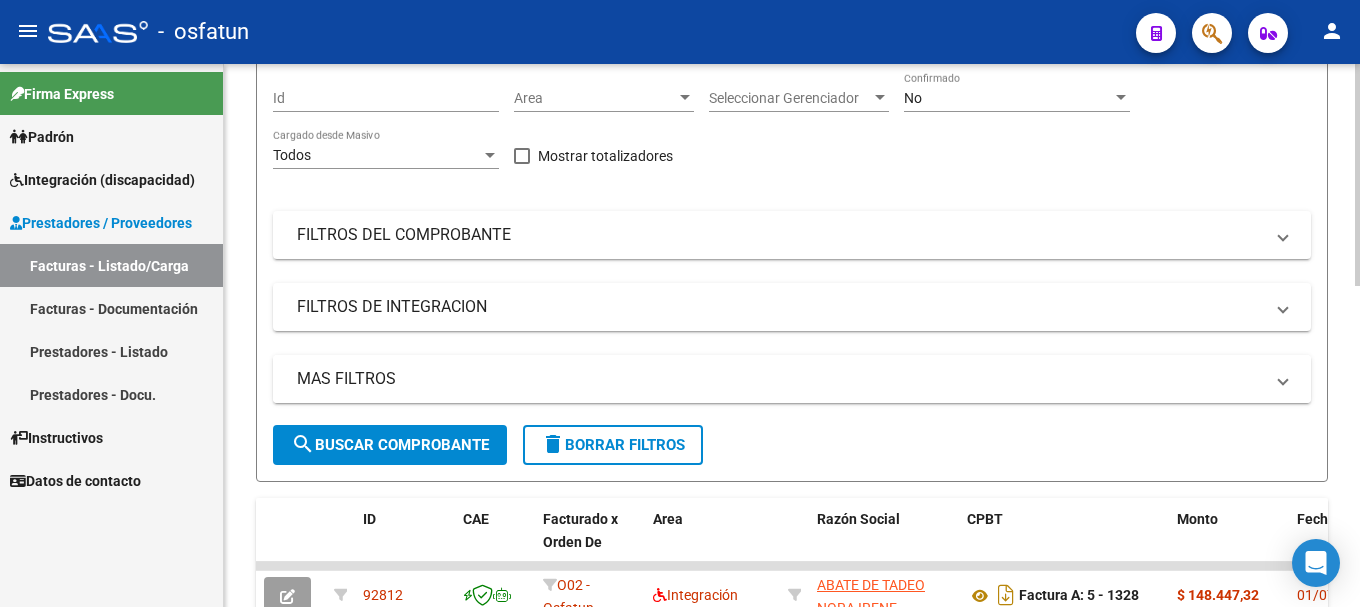 scroll, scrollTop: 100, scrollLeft: 0, axis: vertical 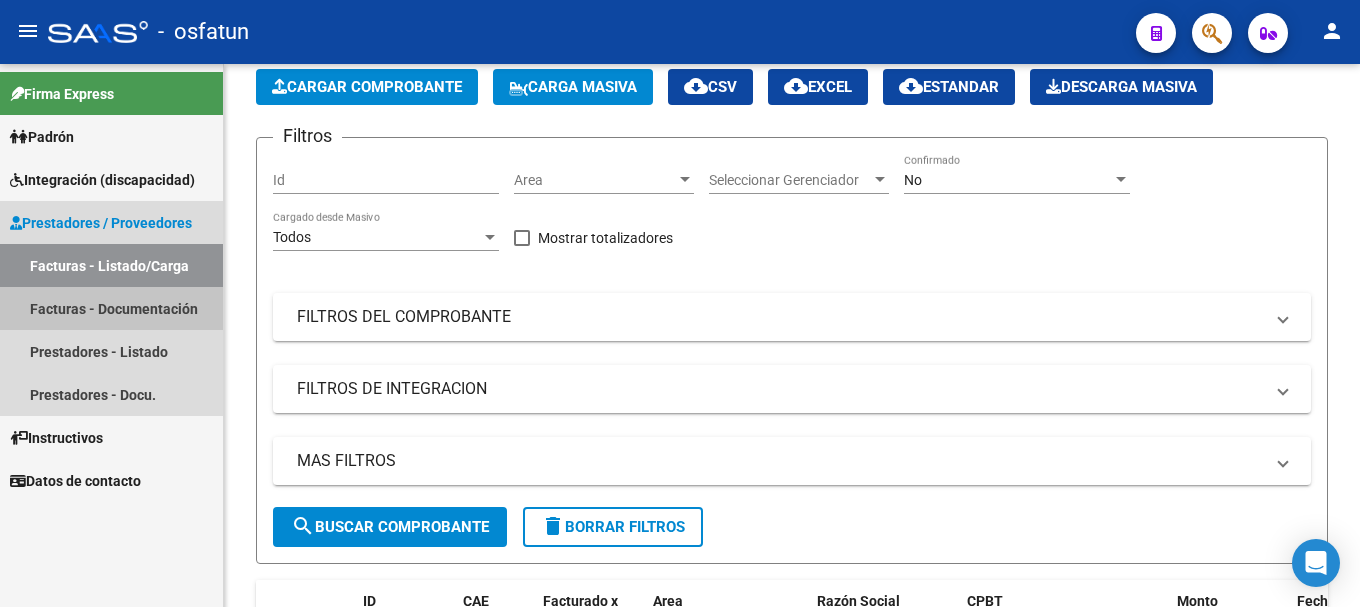 click on "Facturas - Documentación" at bounding box center (111, 308) 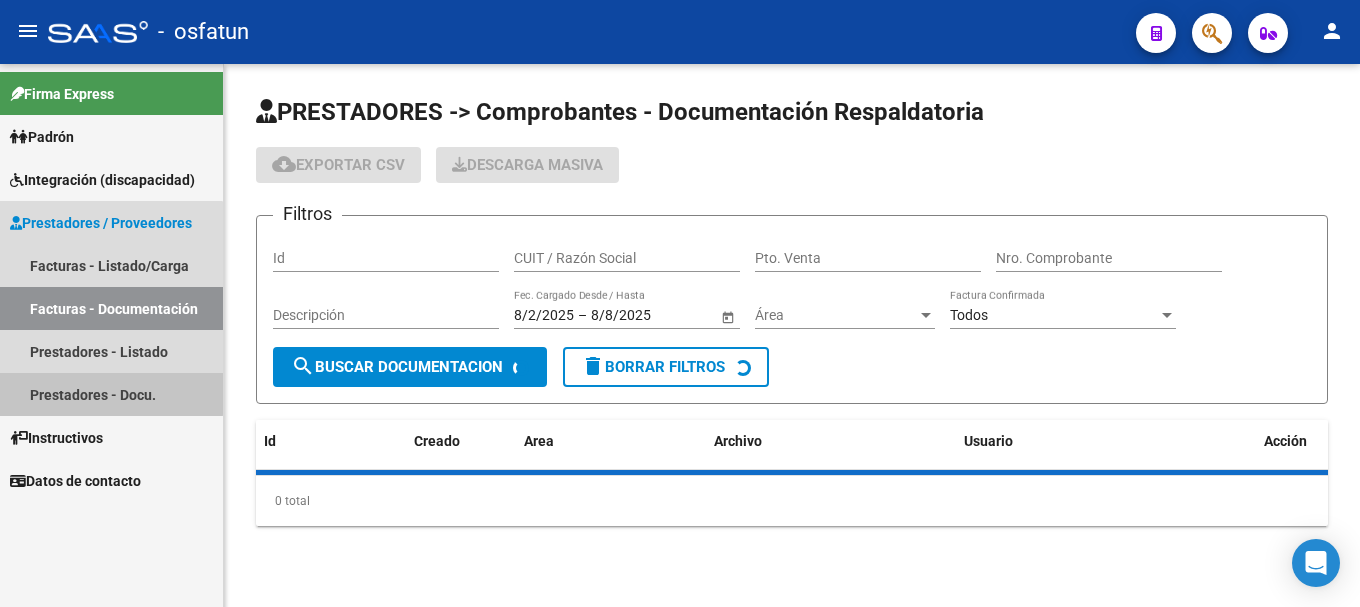 click on "Prestadores - Docu." at bounding box center (111, 394) 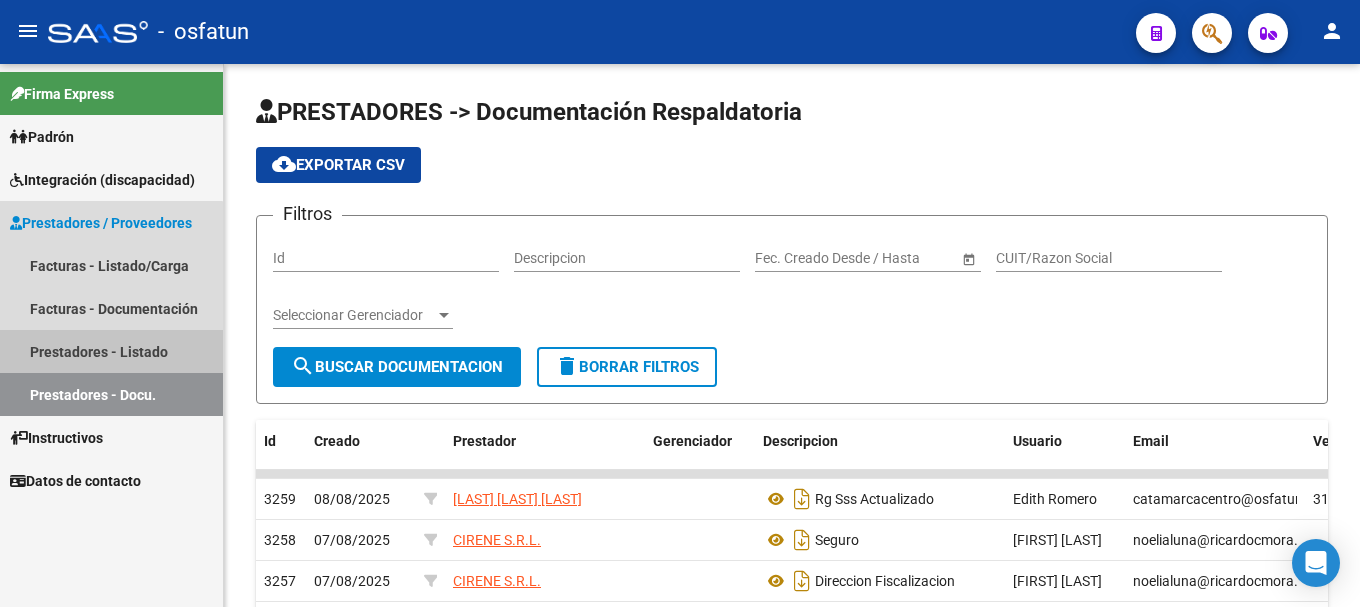 click on "Prestadores - Listado" at bounding box center [111, 351] 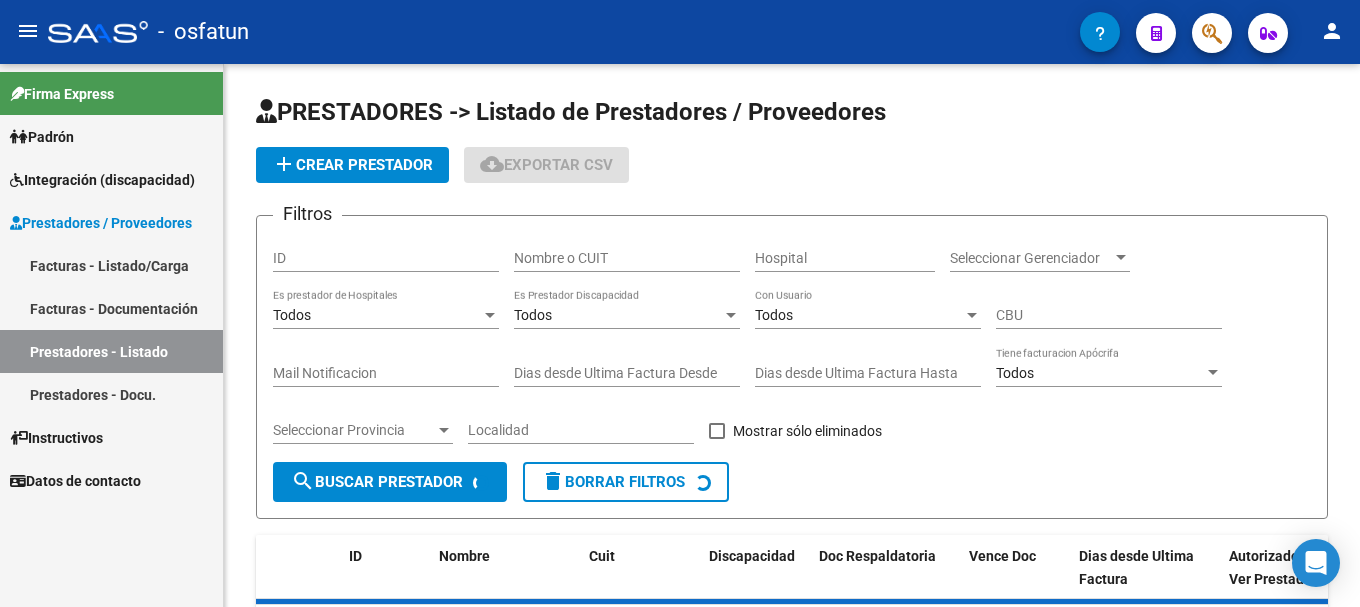 click on "Integración (discapacidad)" at bounding box center [111, 179] 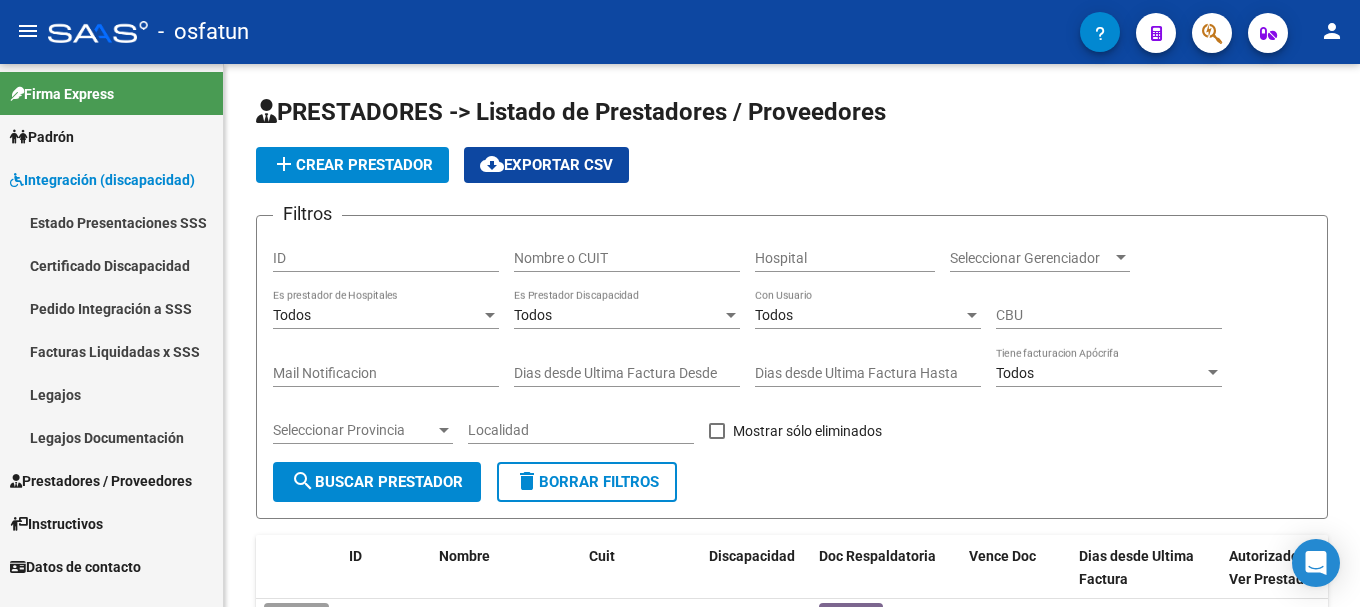 click on "Legajos" at bounding box center [111, 394] 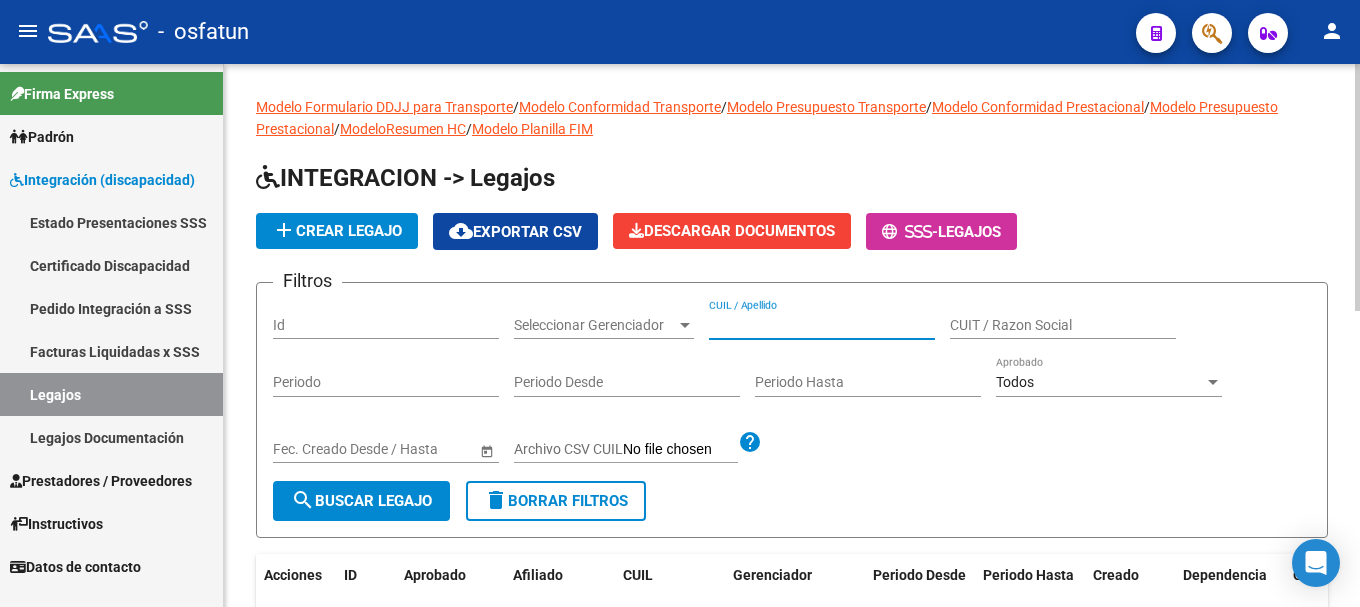 click on "CUIL / Apellido" at bounding box center (822, 325) 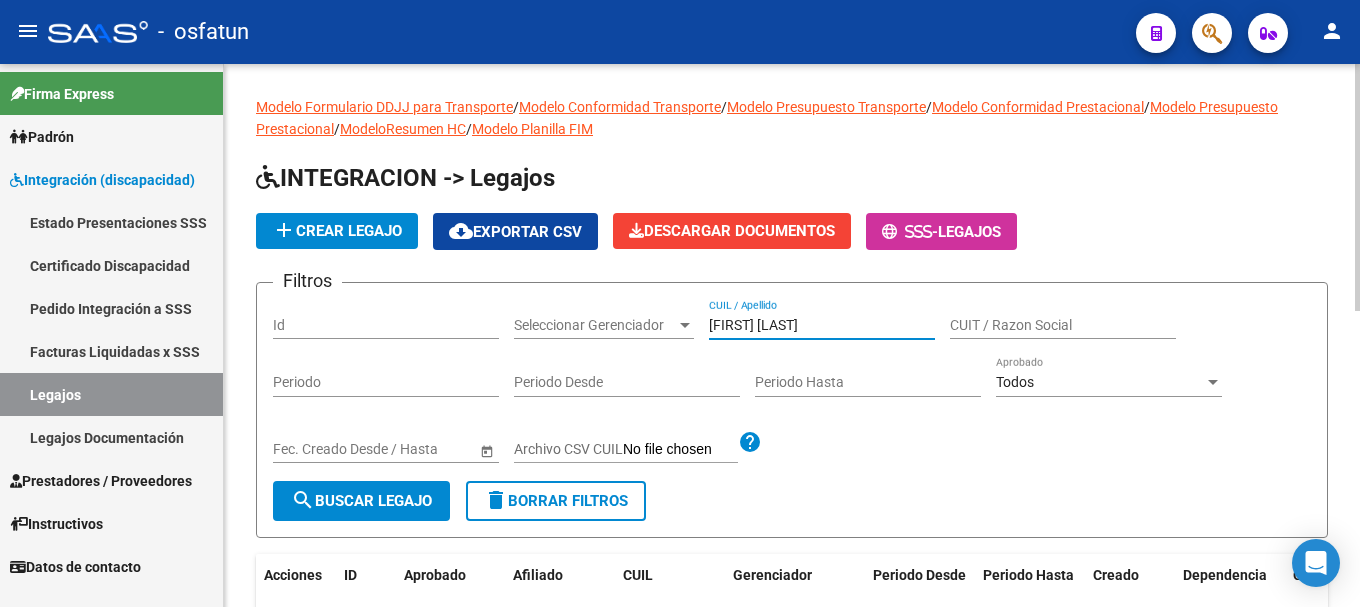 type on "[FIRST] [LAST]" 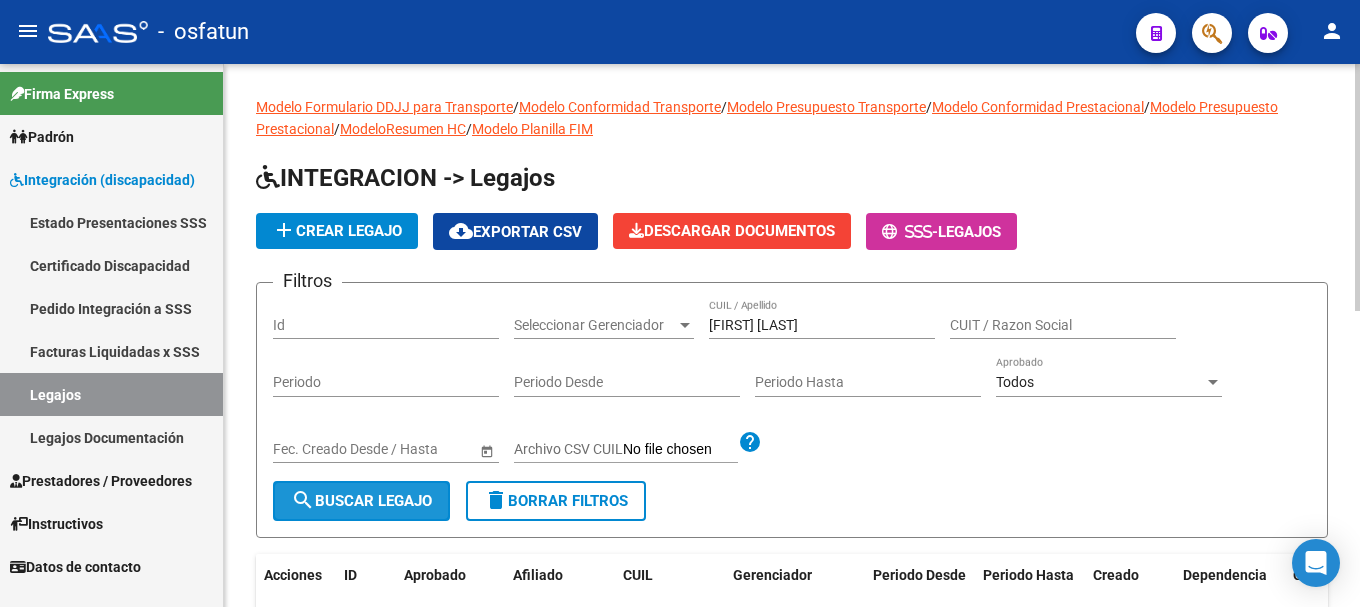 drag, startPoint x: 388, startPoint y: 509, endPoint x: 423, endPoint y: 521, distance: 37 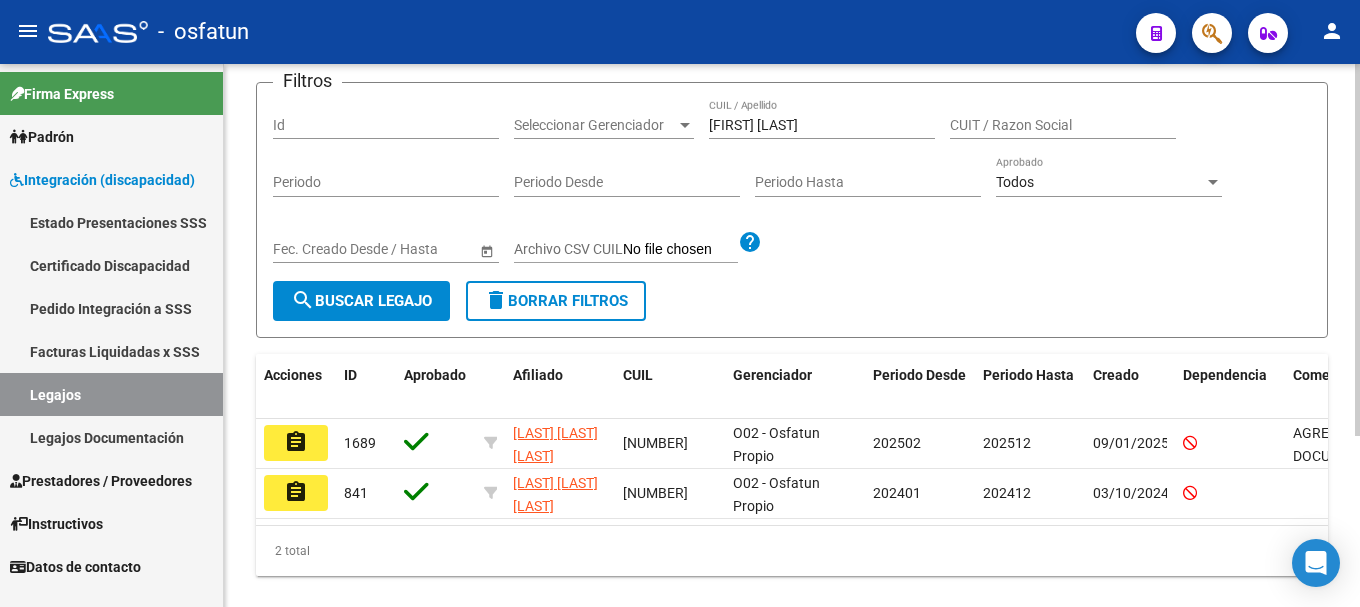 scroll, scrollTop: 250, scrollLeft: 0, axis: vertical 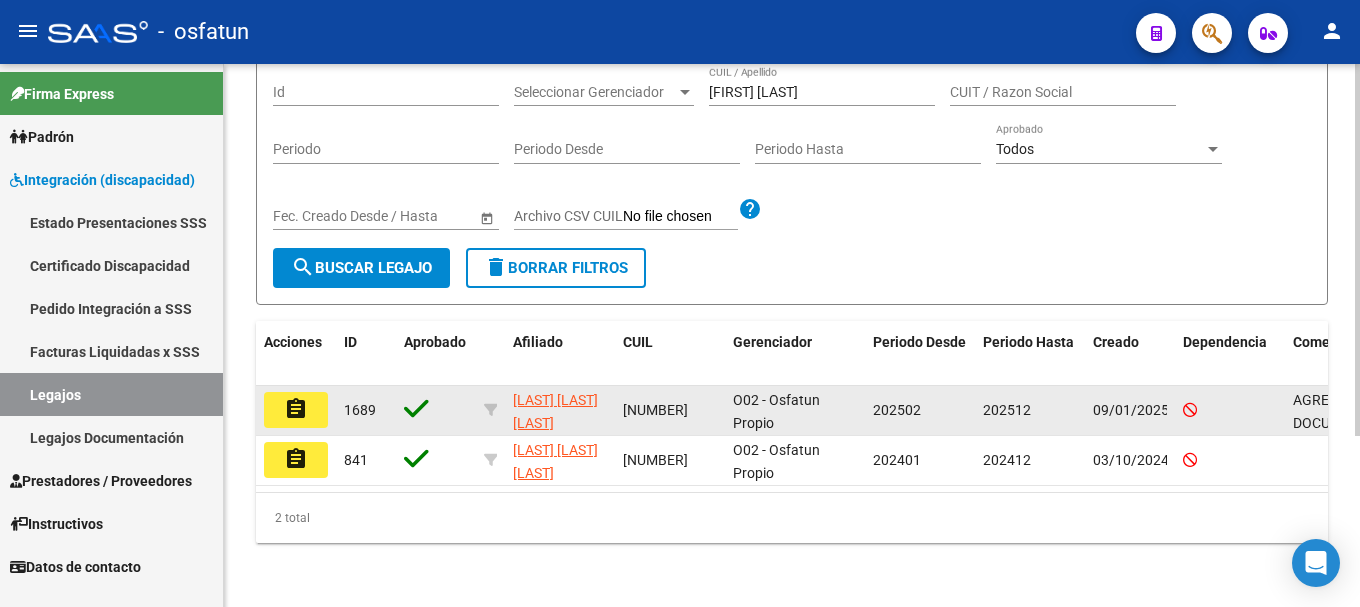 click on "assignment" 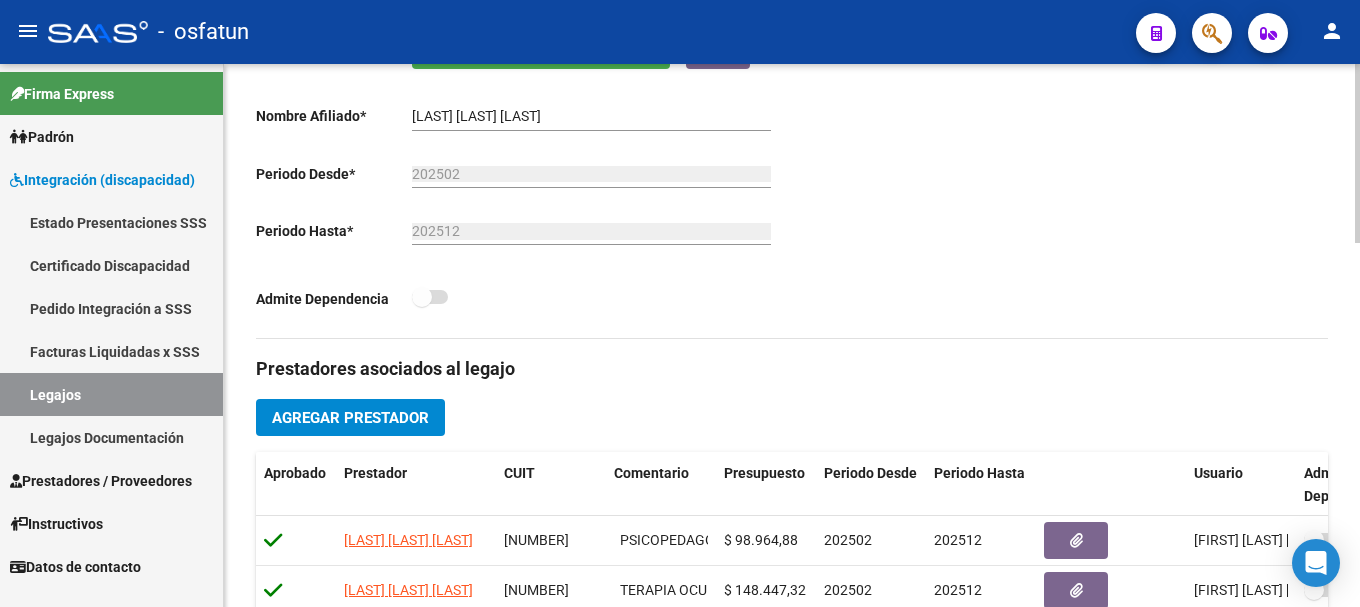 scroll, scrollTop: 600, scrollLeft: 0, axis: vertical 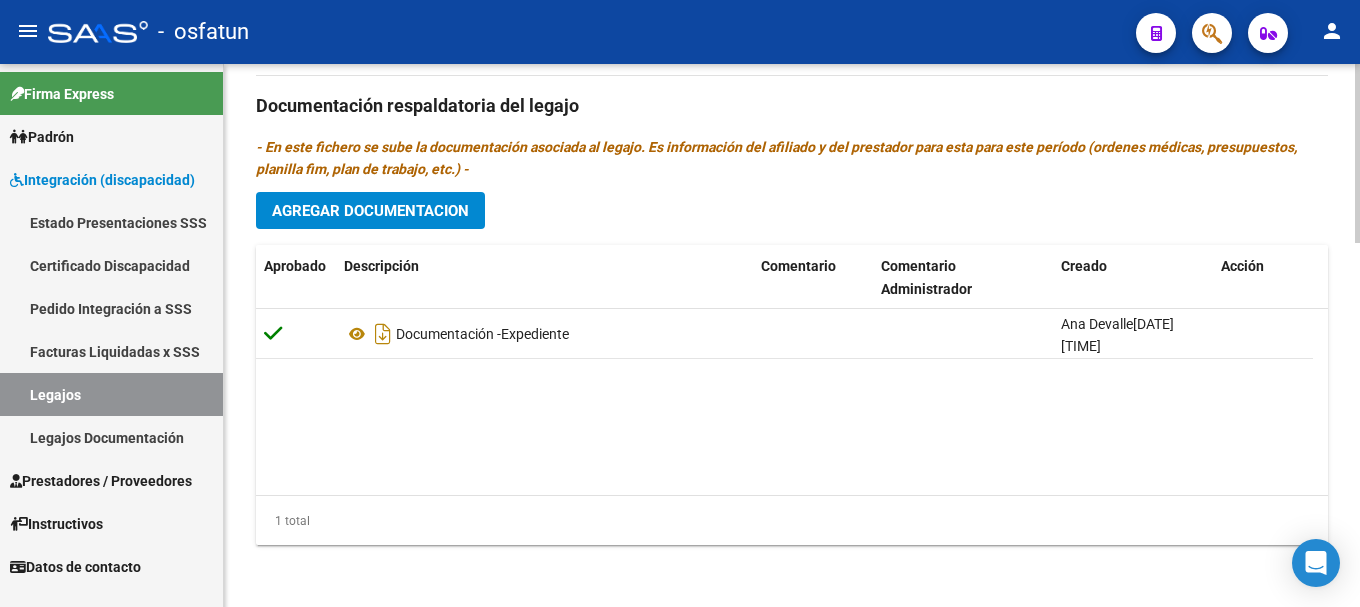 click on "Agregar Documentacion" 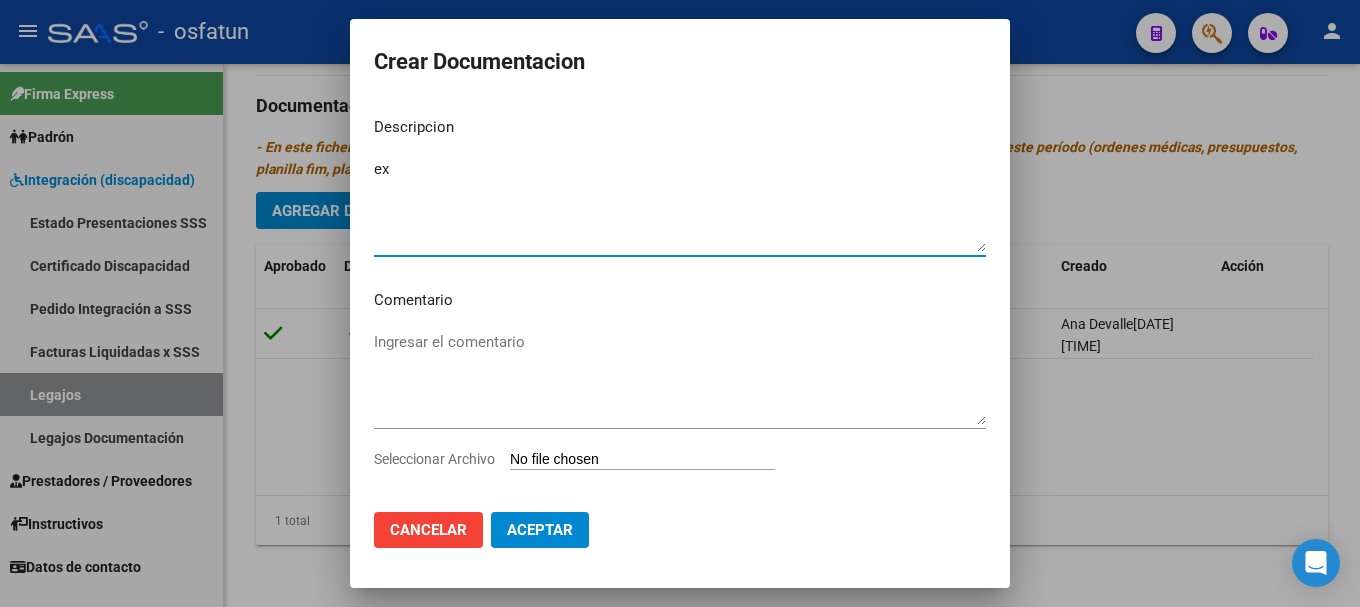 type on "e" 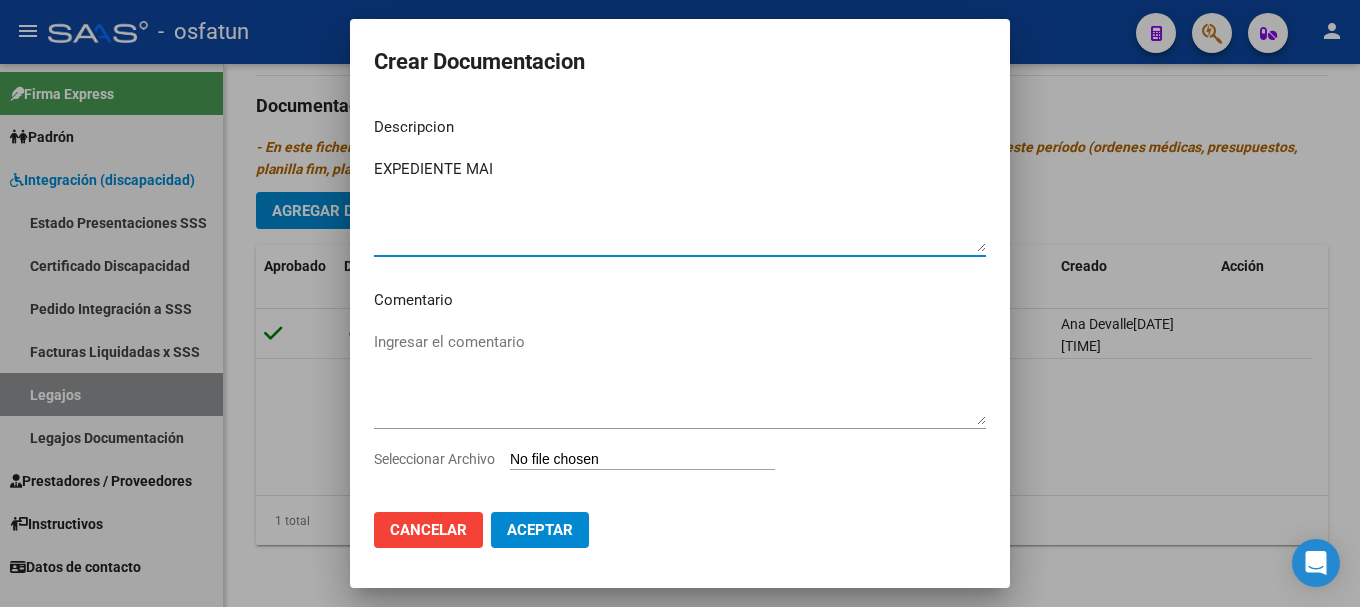 type on "EXPEDIENTE MAI" 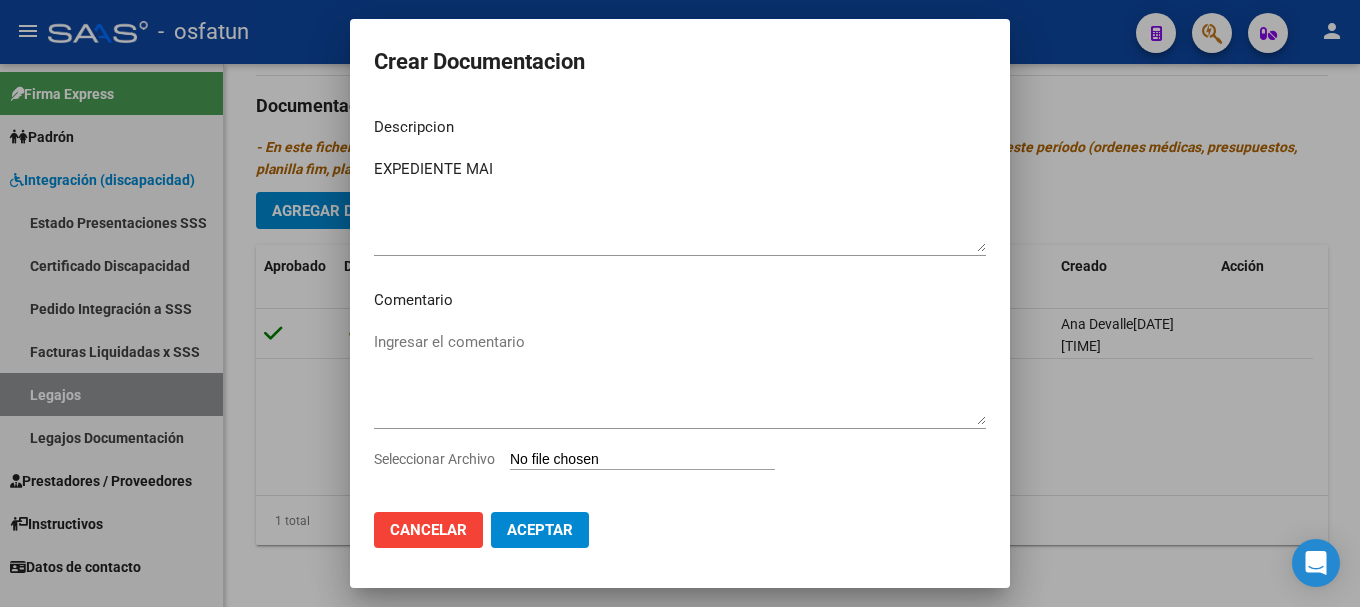 type on "[FILENAME]" 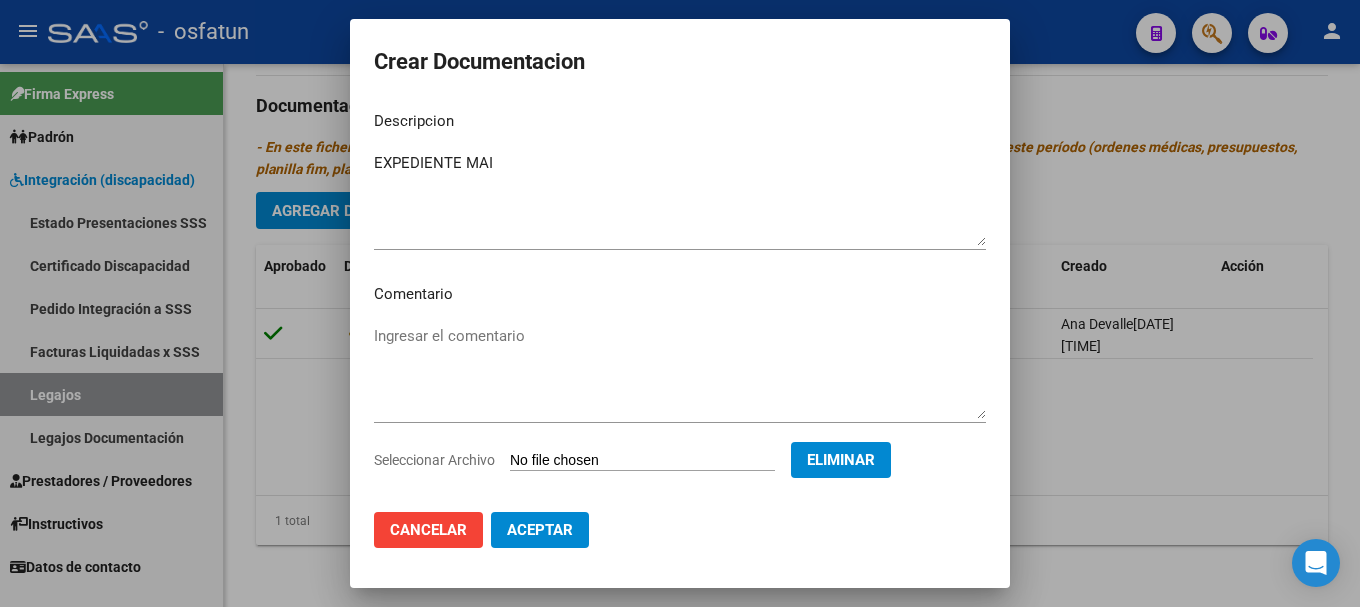 scroll, scrollTop: 0, scrollLeft: 0, axis: both 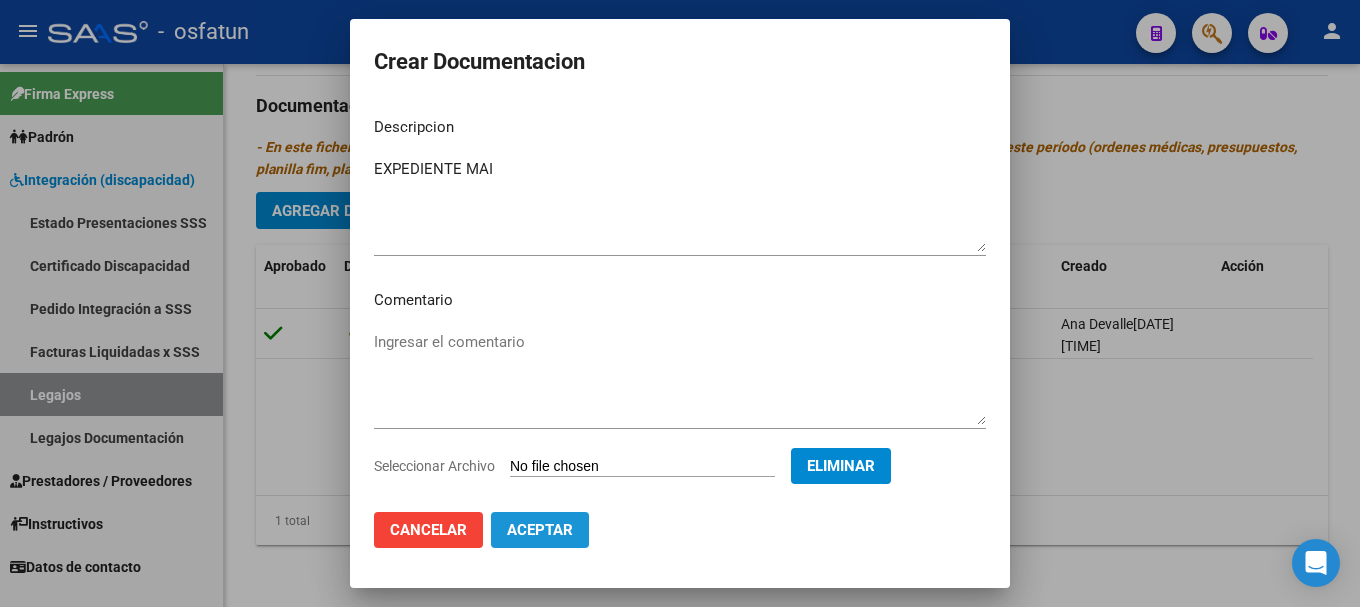 click on "Aceptar" 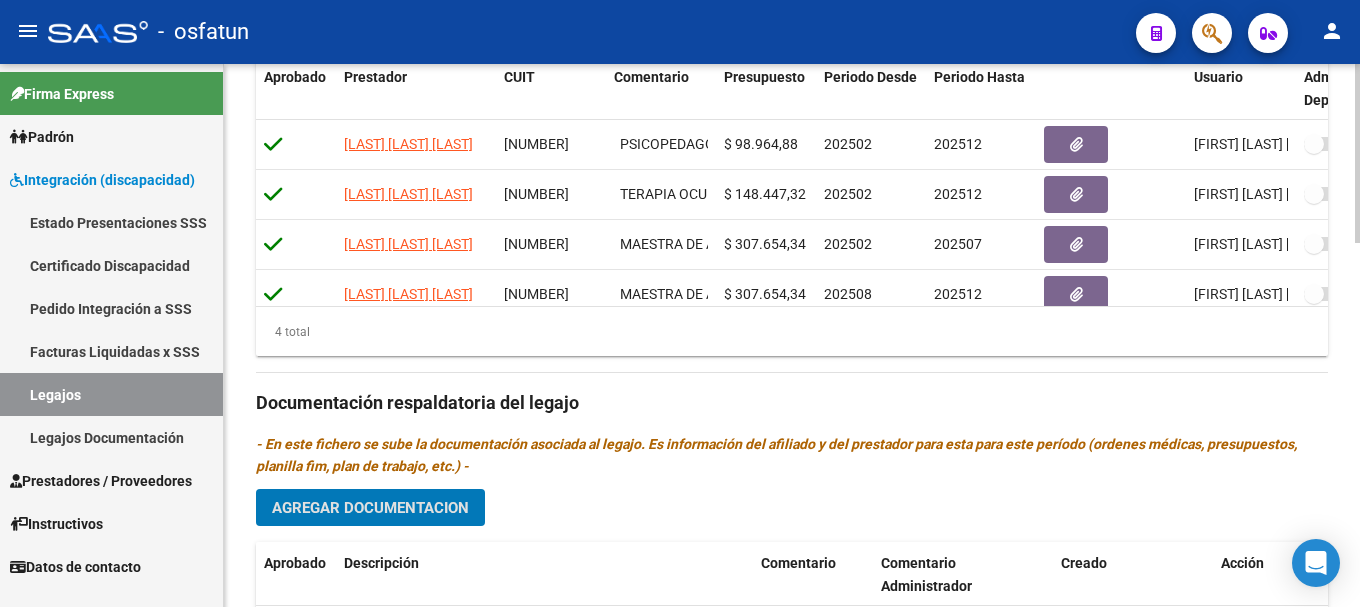 scroll, scrollTop: 603, scrollLeft: 0, axis: vertical 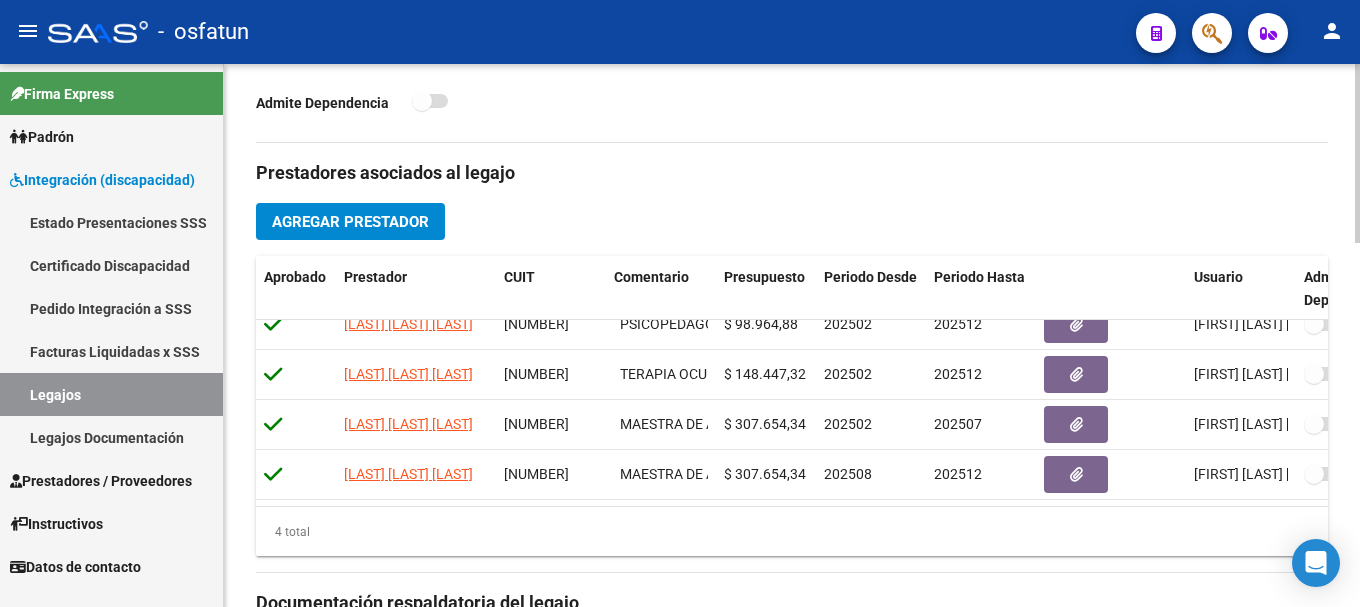 type 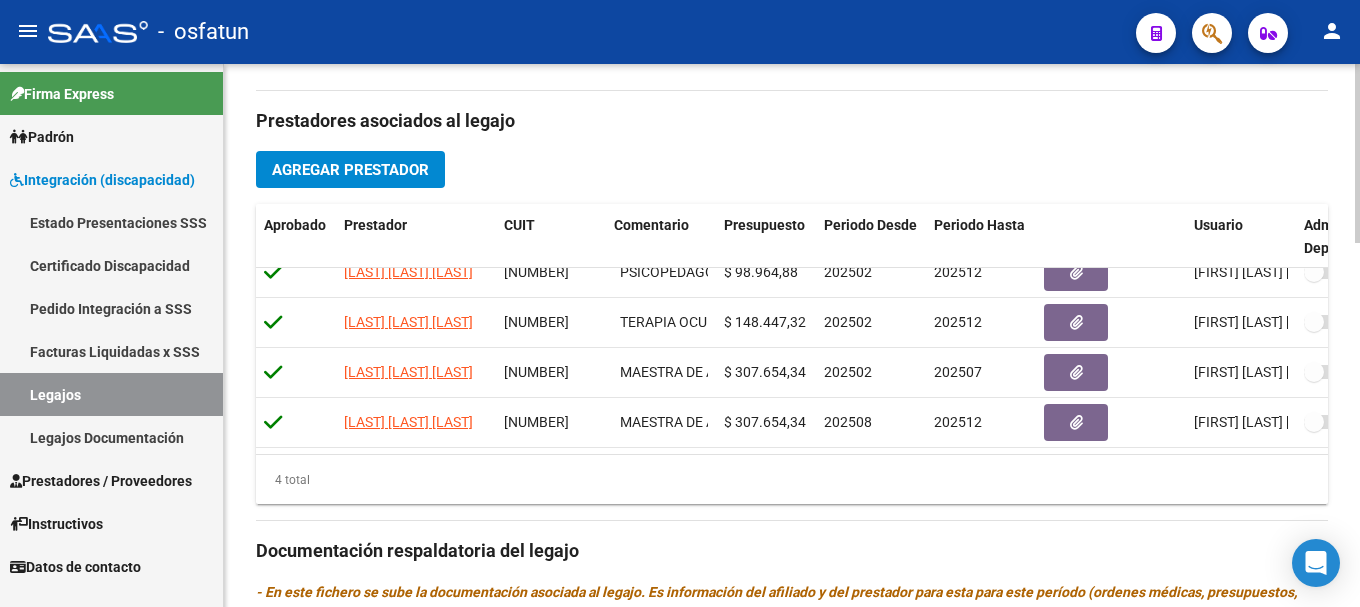 scroll, scrollTop: 703, scrollLeft: 0, axis: vertical 